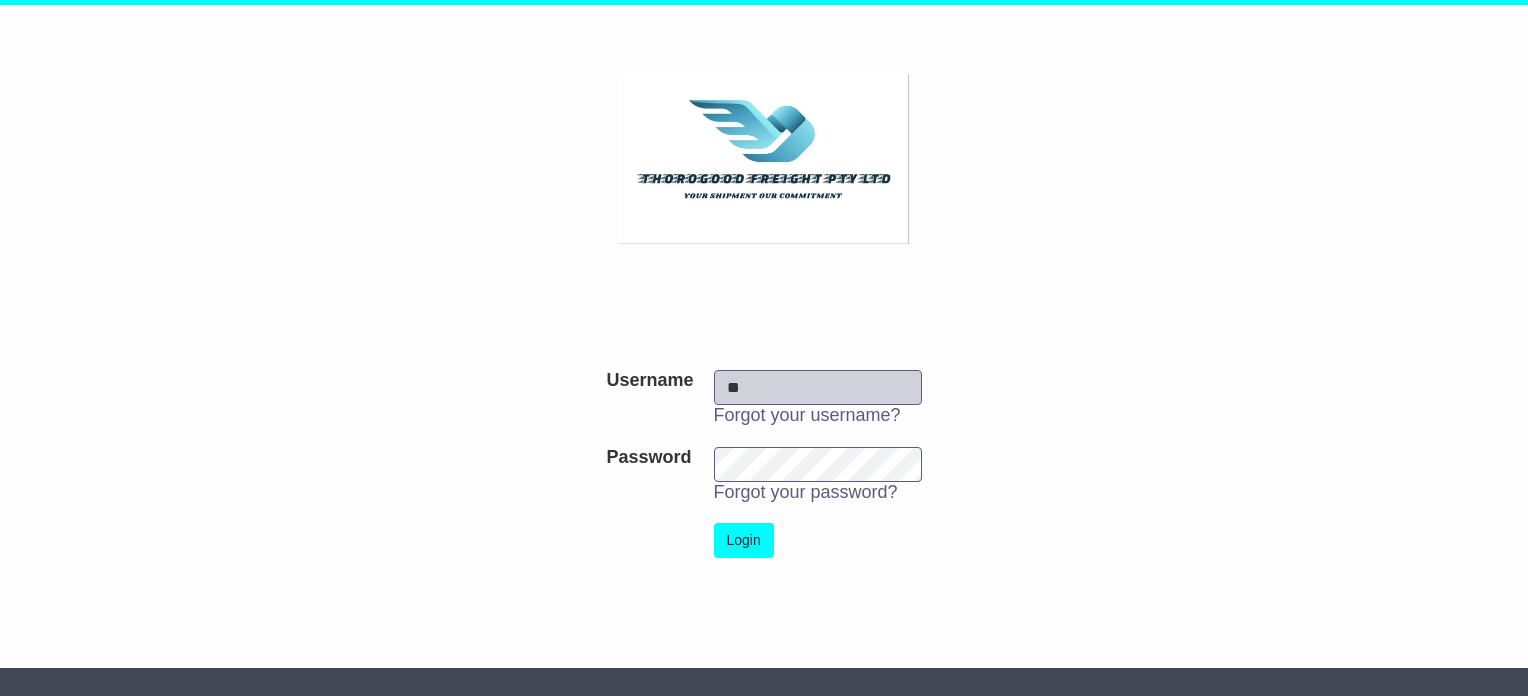 scroll, scrollTop: 0, scrollLeft: 0, axis: both 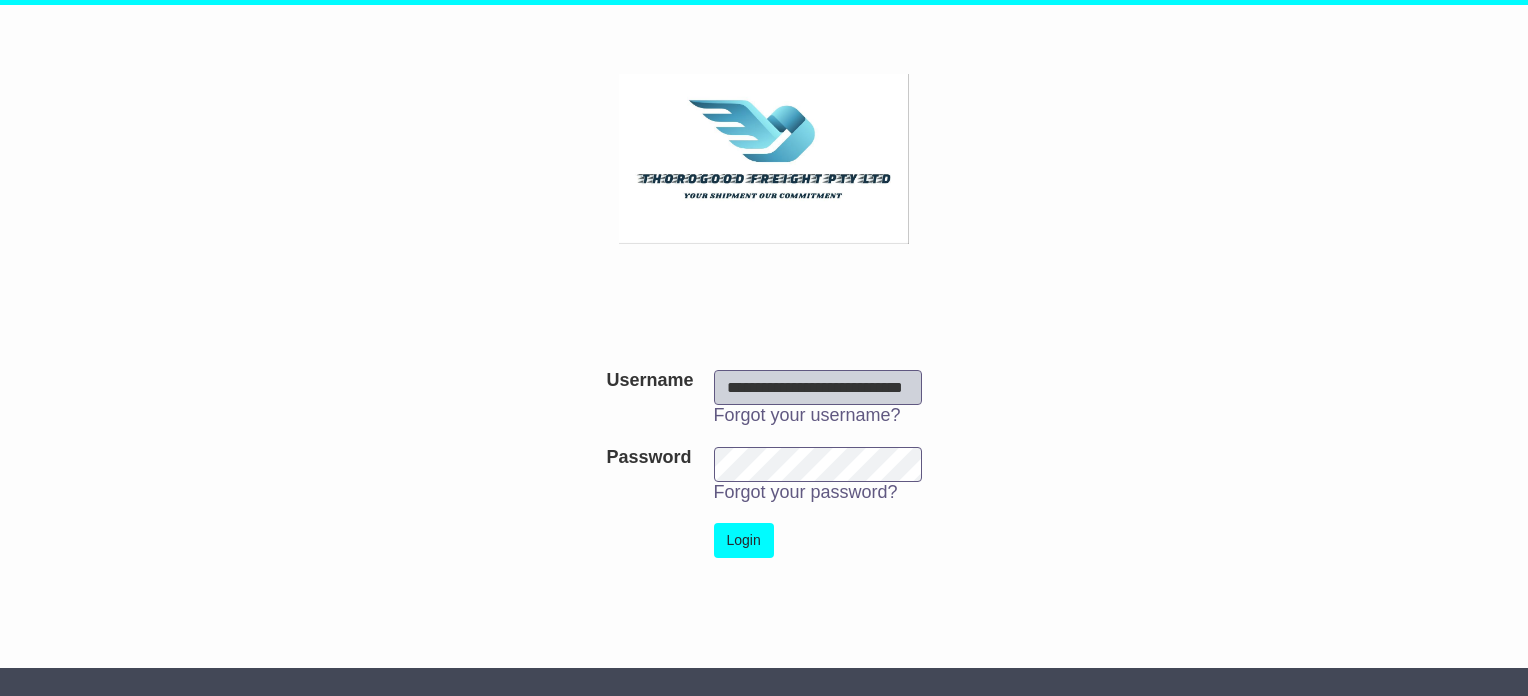 type on "**********" 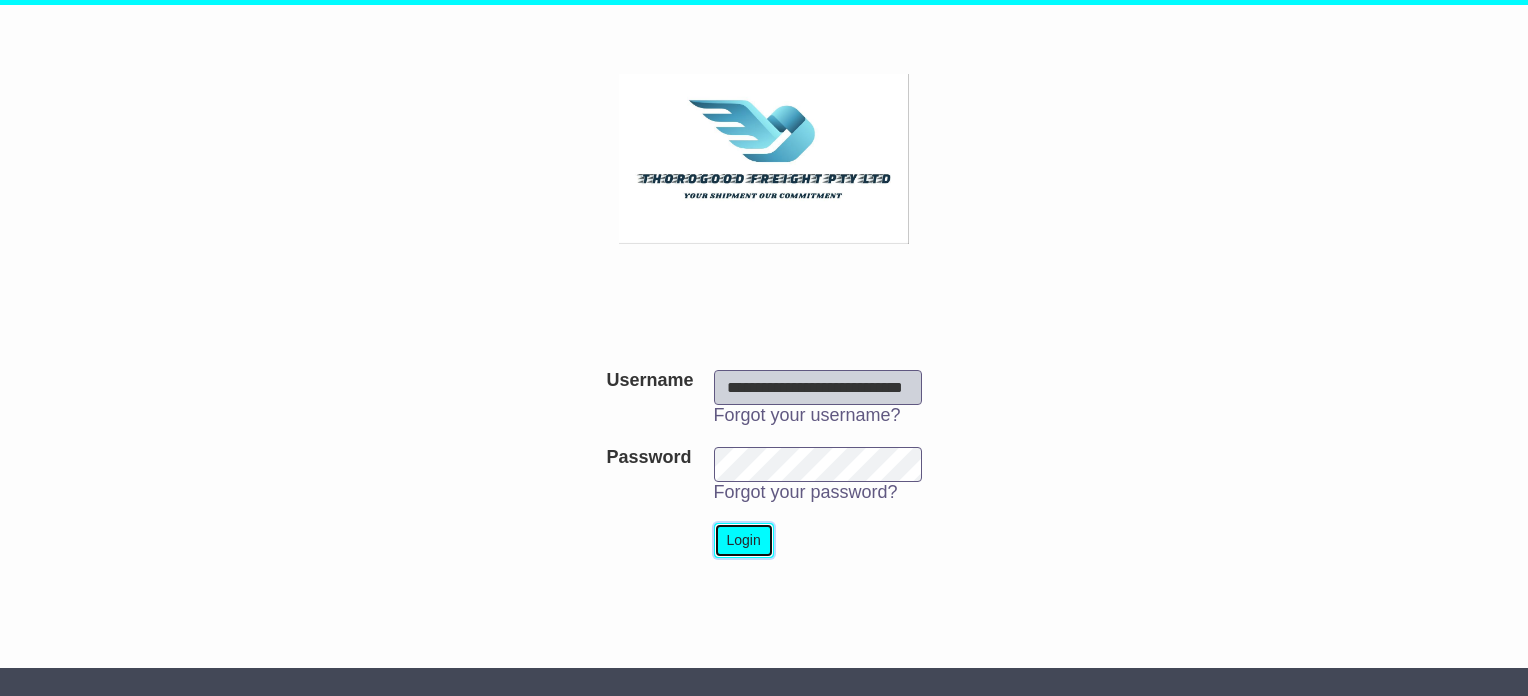 click on "Login" at bounding box center [744, 540] 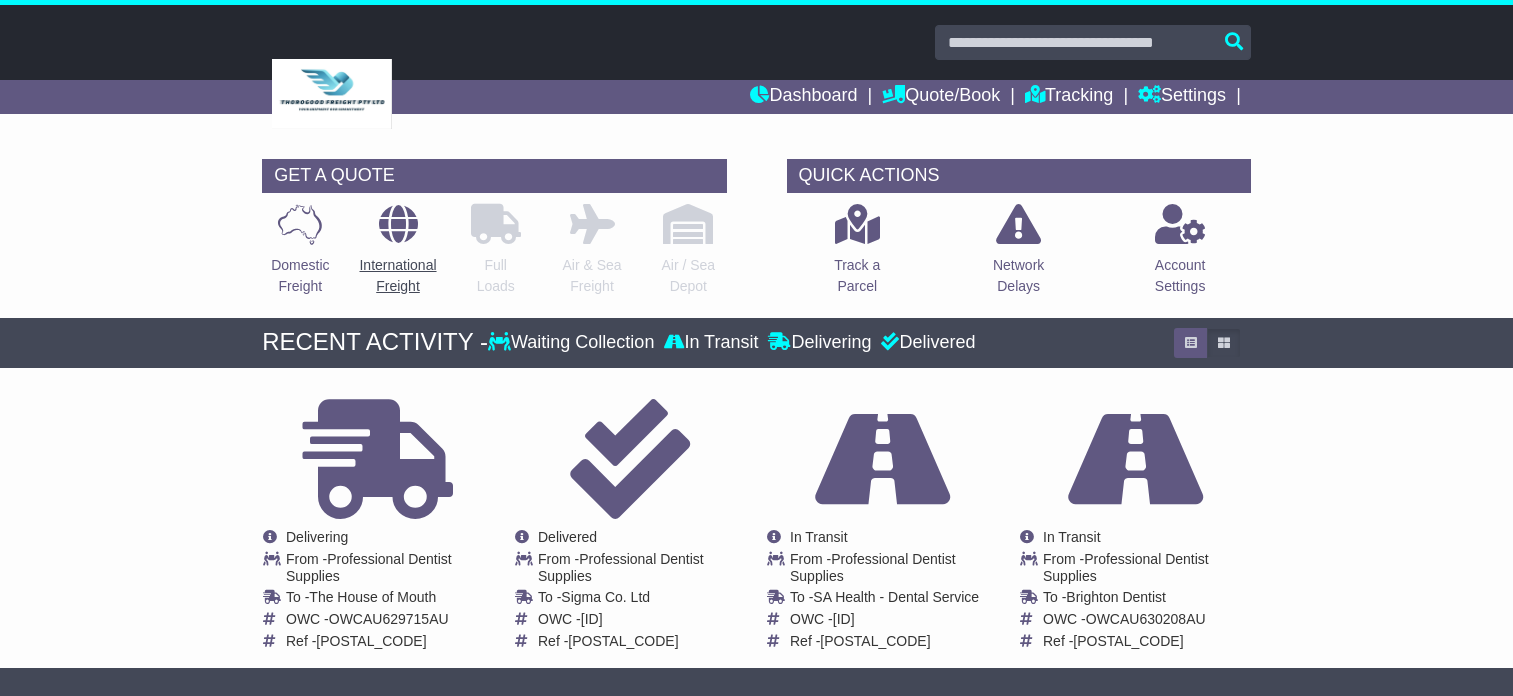 scroll, scrollTop: 0, scrollLeft: 0, axis: both 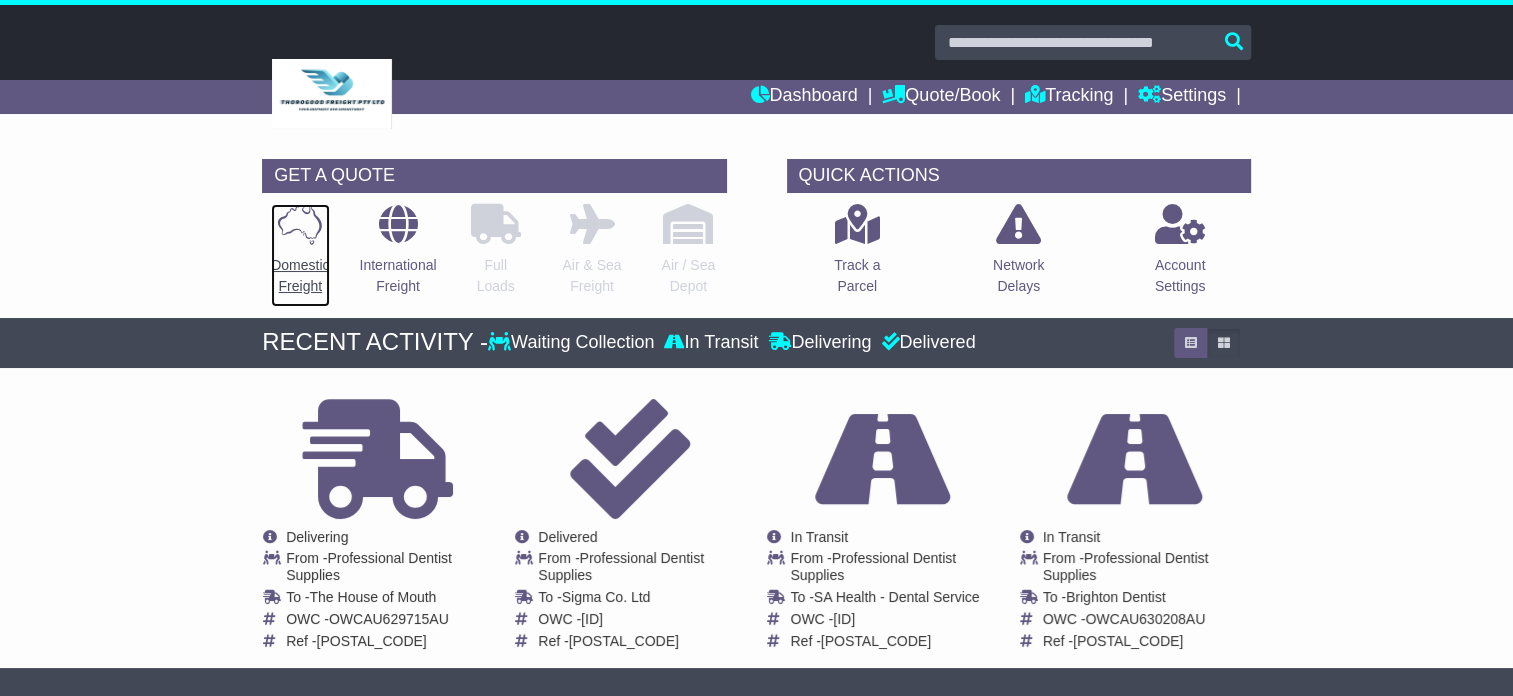 click on "Domestic Freight" at bounding box center [300, 276] 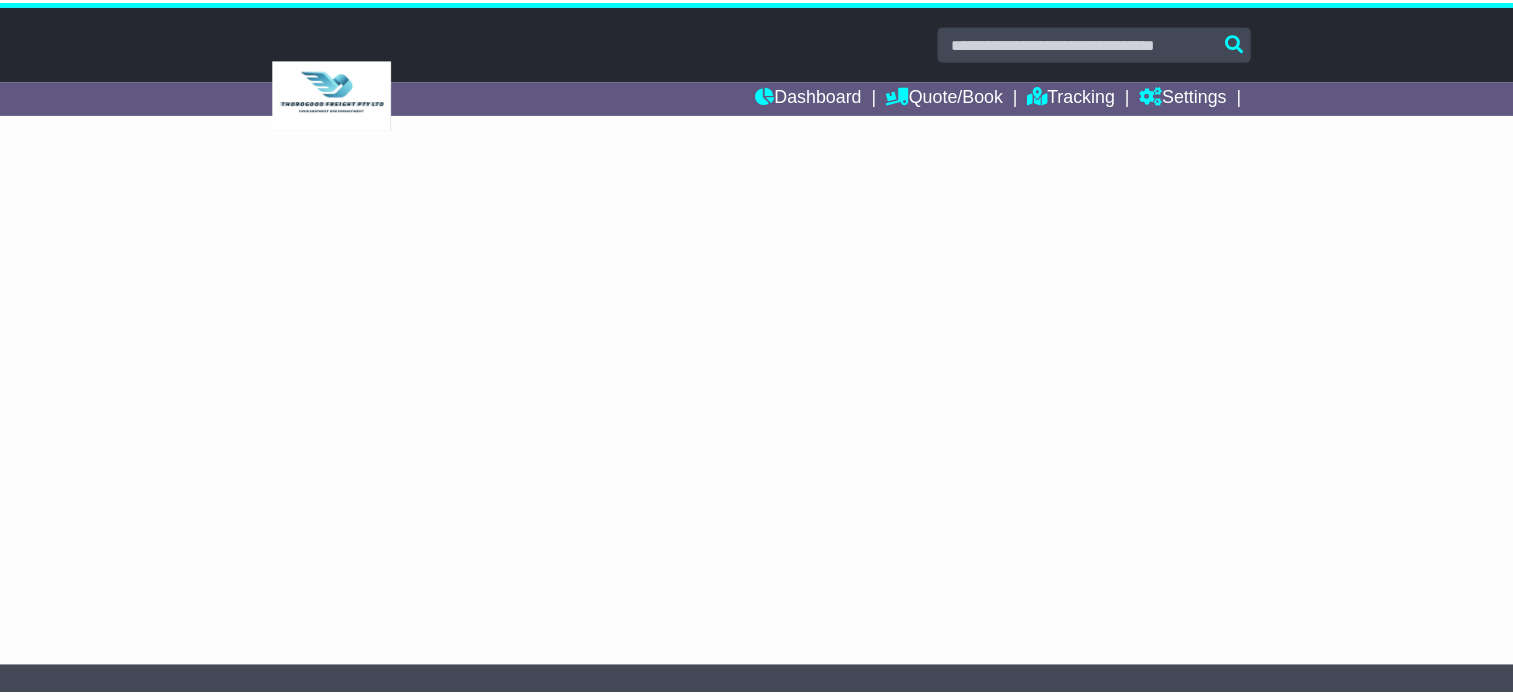 scroll, scrollTop: 0, scrollLeft: 0, axis: both 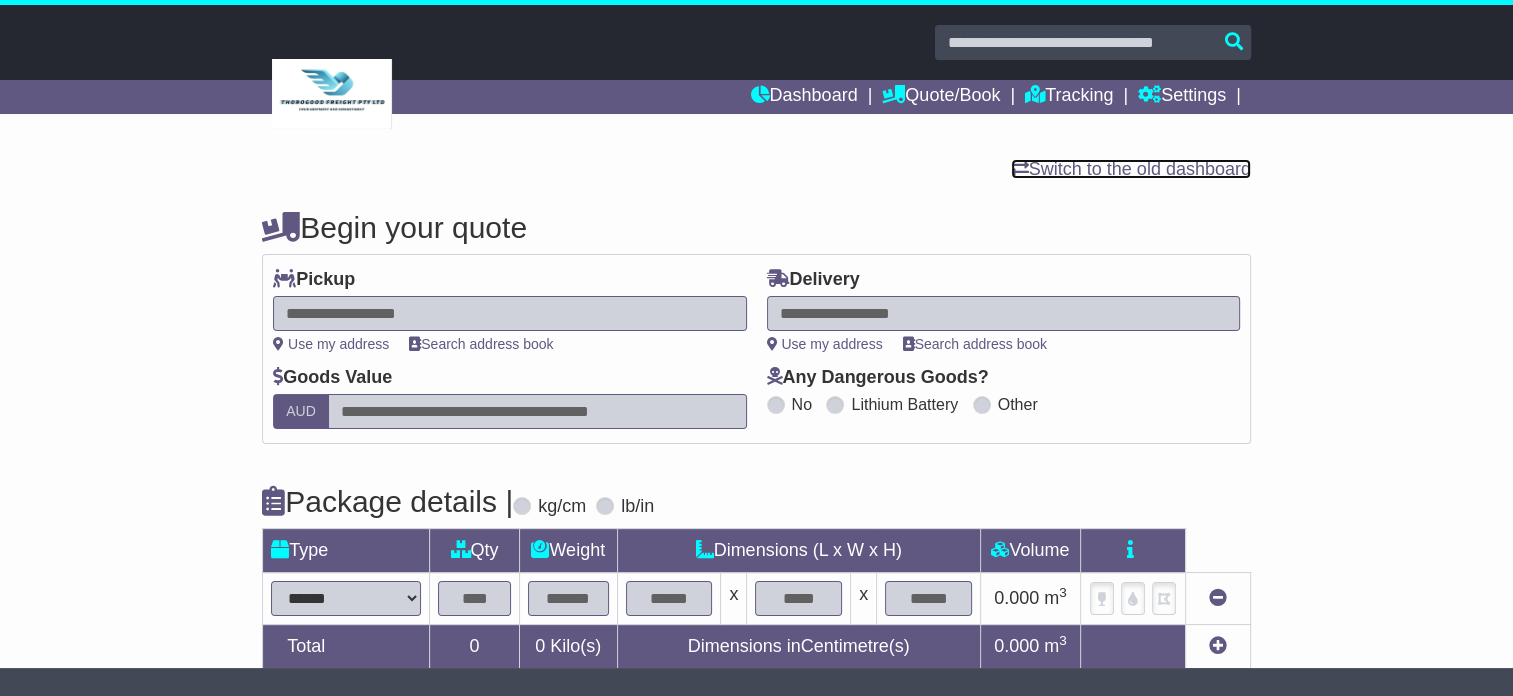 click on "Switch to the old dashboard" at bounding box center (1131, 169) 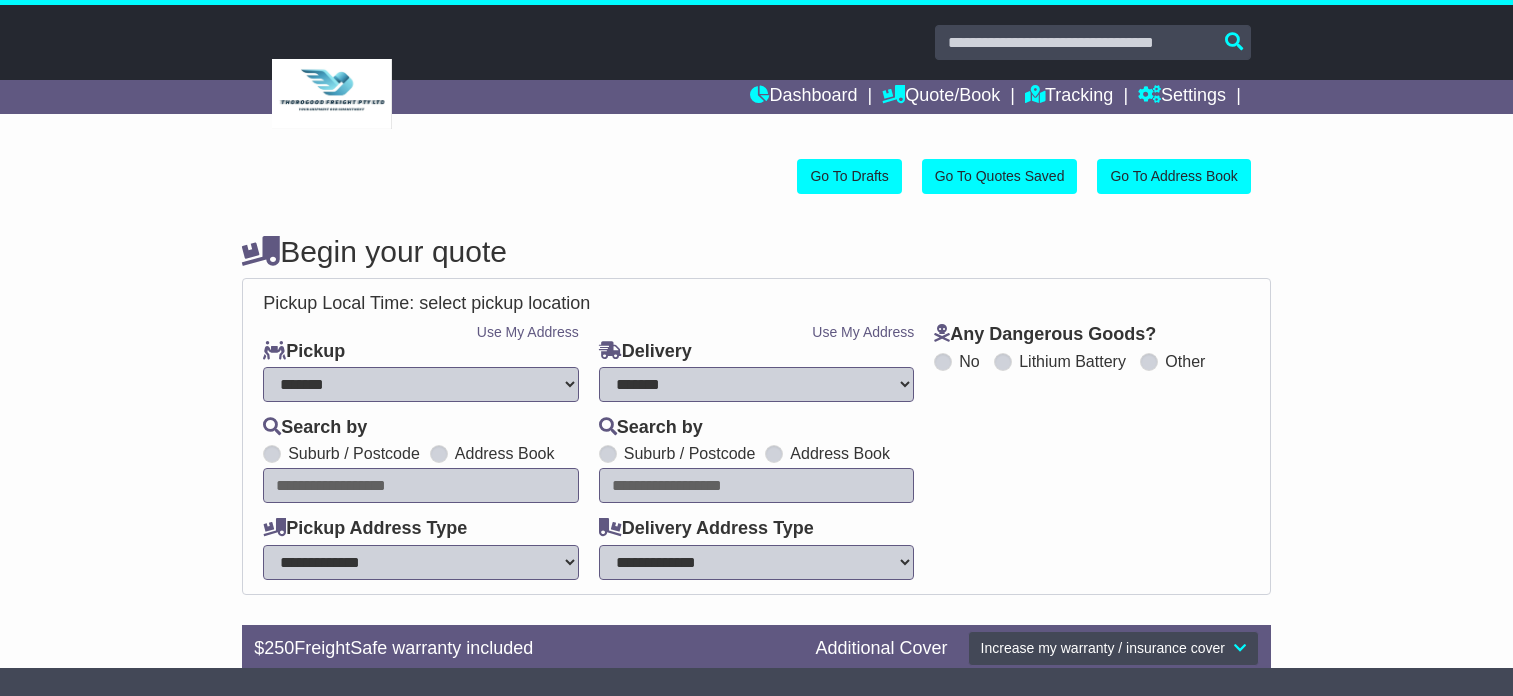 select on "**" 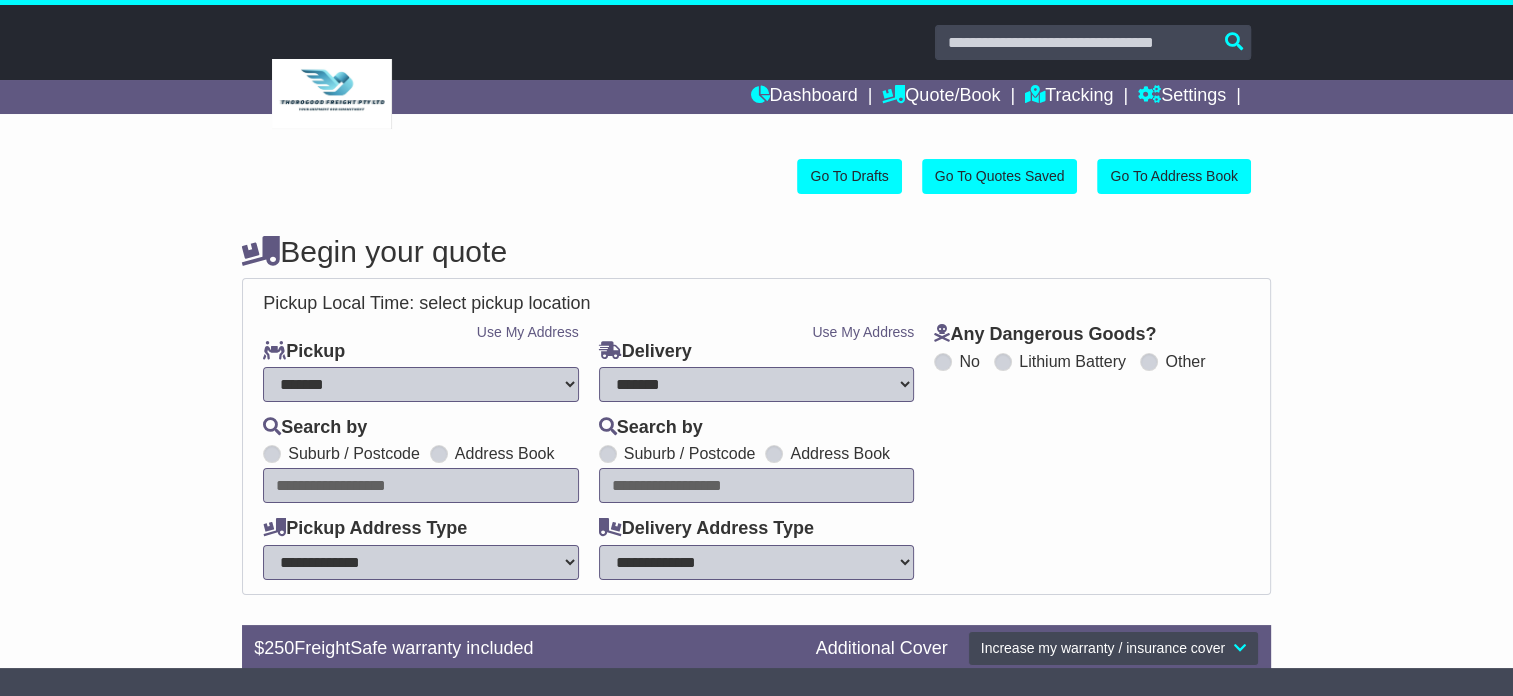 scroll, scrollTop: 0, scrollLeft: 0, axis: both 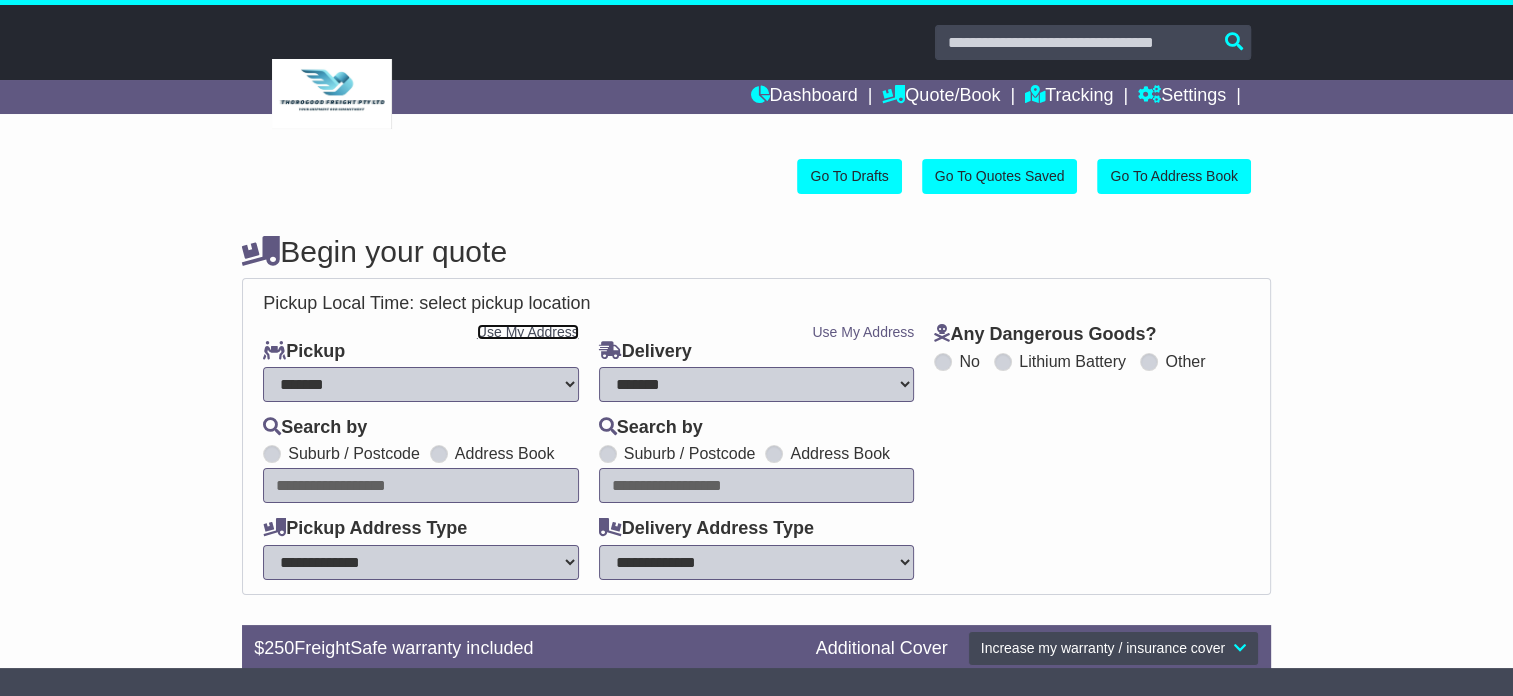 click on "Use My Address" at bounding box center [528, 332] 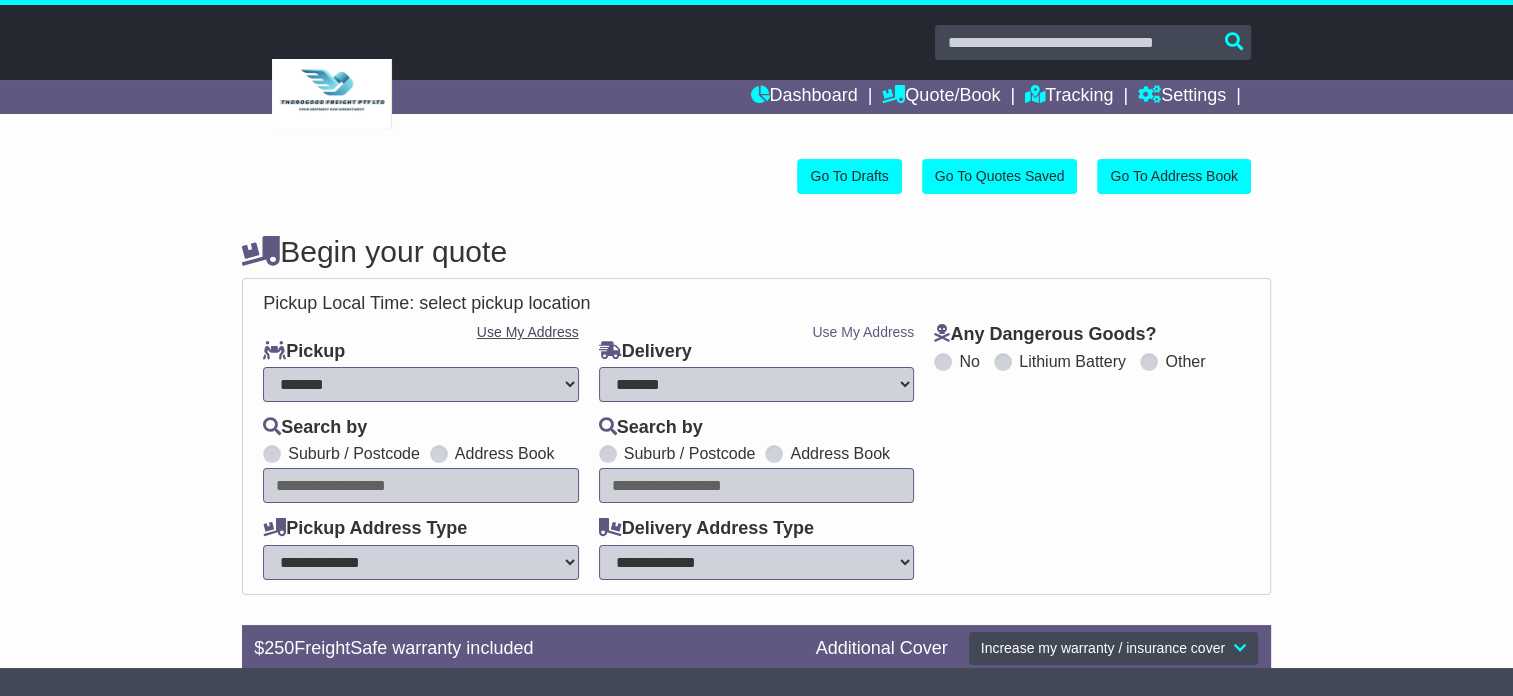 type on "**********" 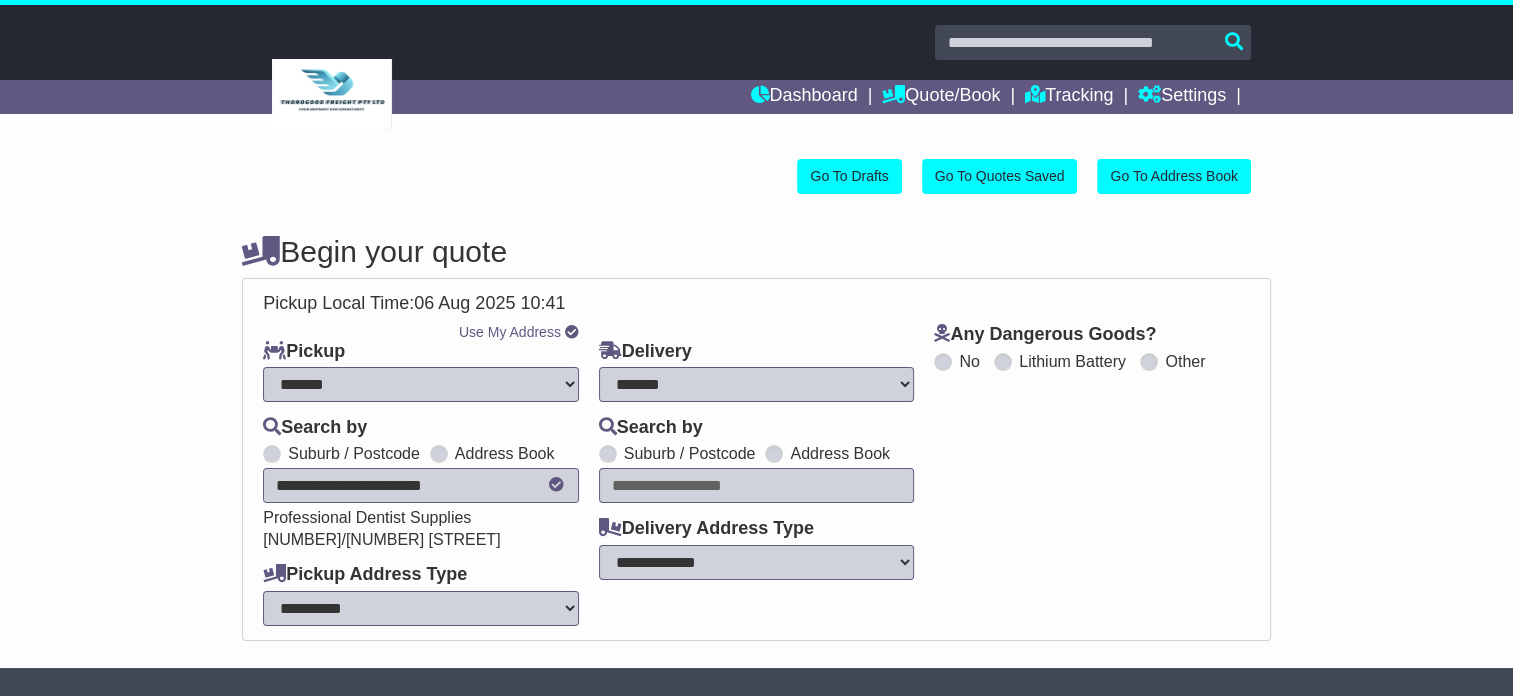 click at bounding box center (757, 485) 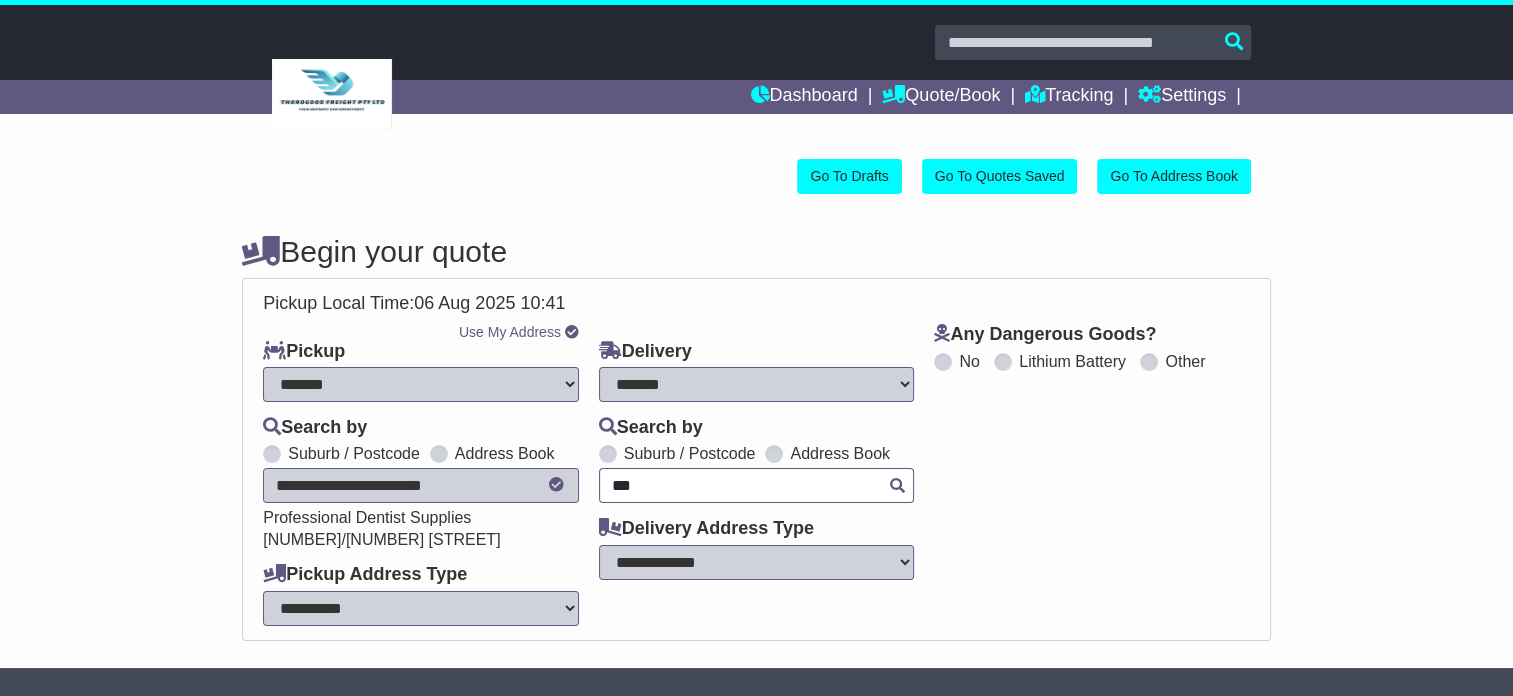 type on "****" 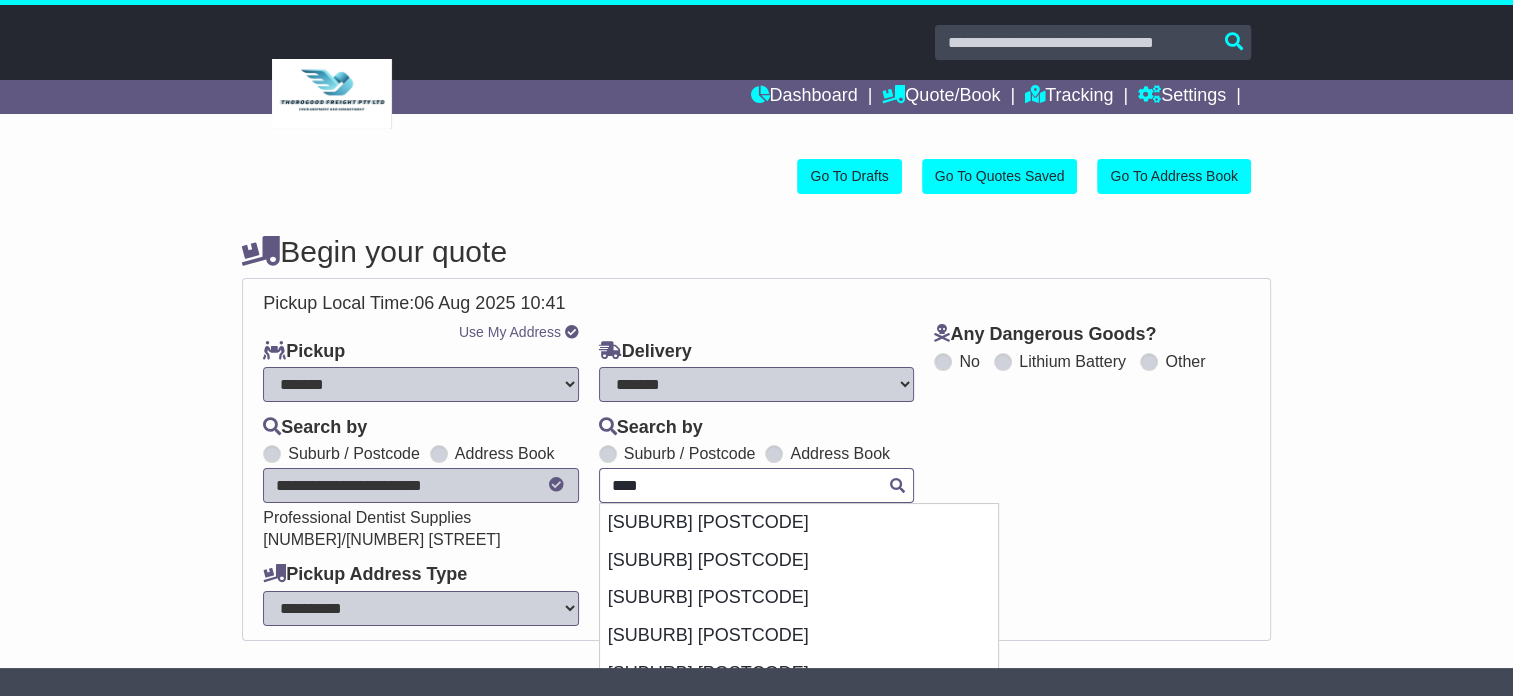 scroll, scrollTop: 100, scrollLeft: 0, axis: vertical 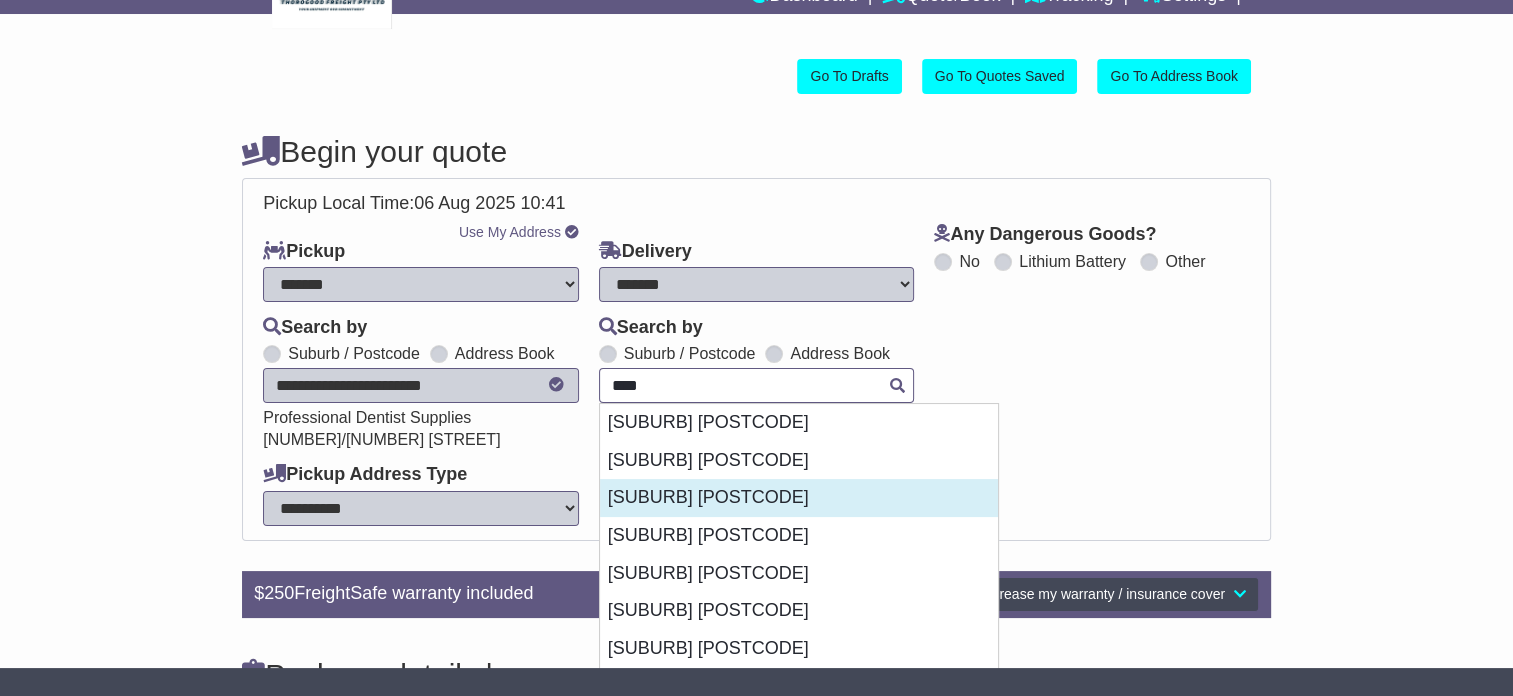 drag, startPoint x: 704, startPoint y: 497, endPoint x: 721, endPoint y: 480, distance: 24.04163 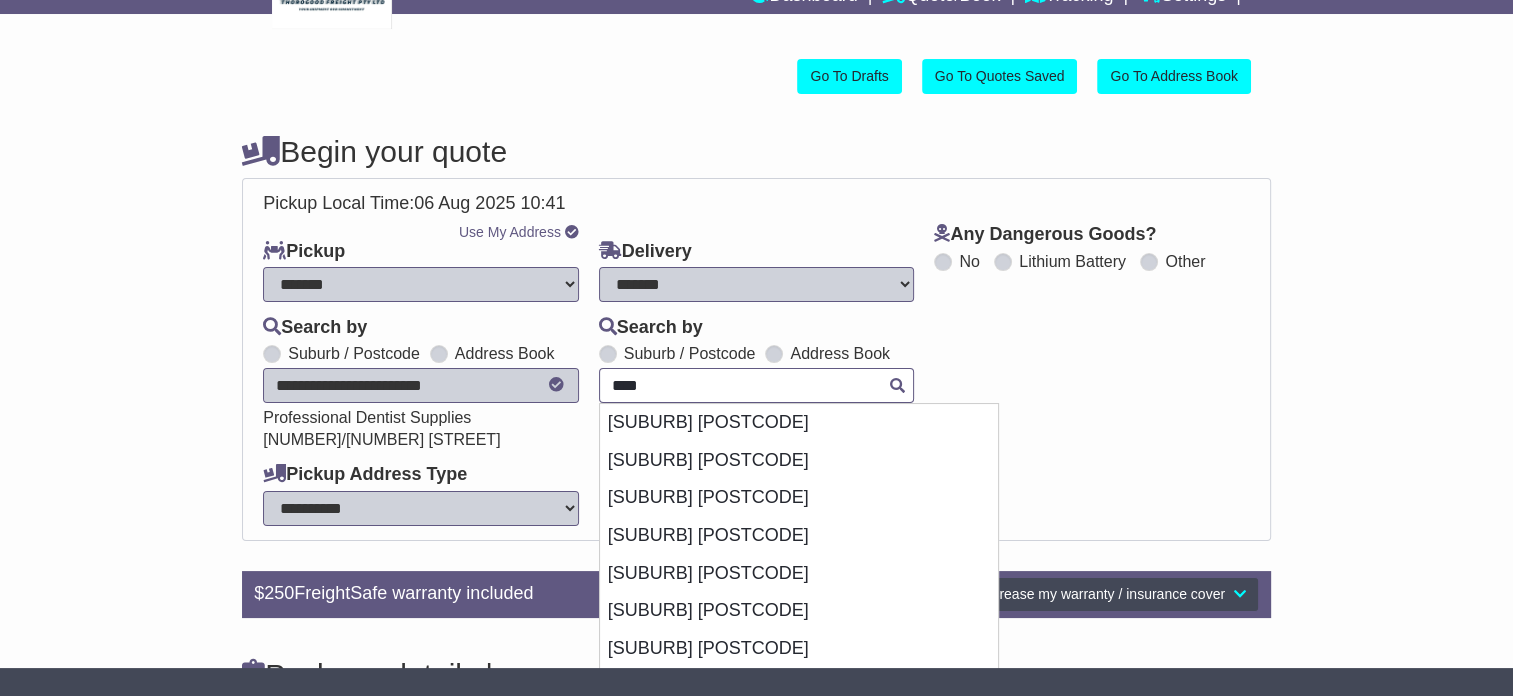 click on "GREYSTANES 2145" at bounding box center (799, 498) 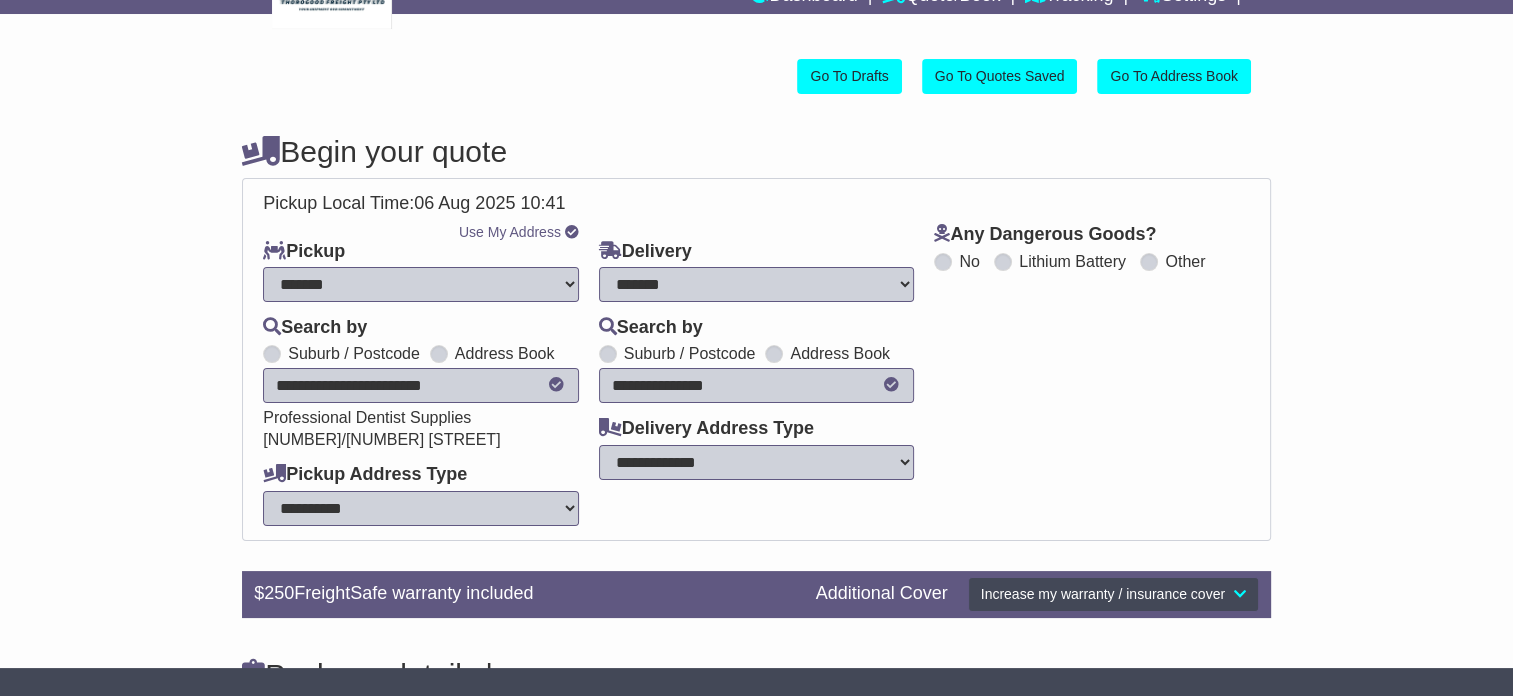 type on "**********" 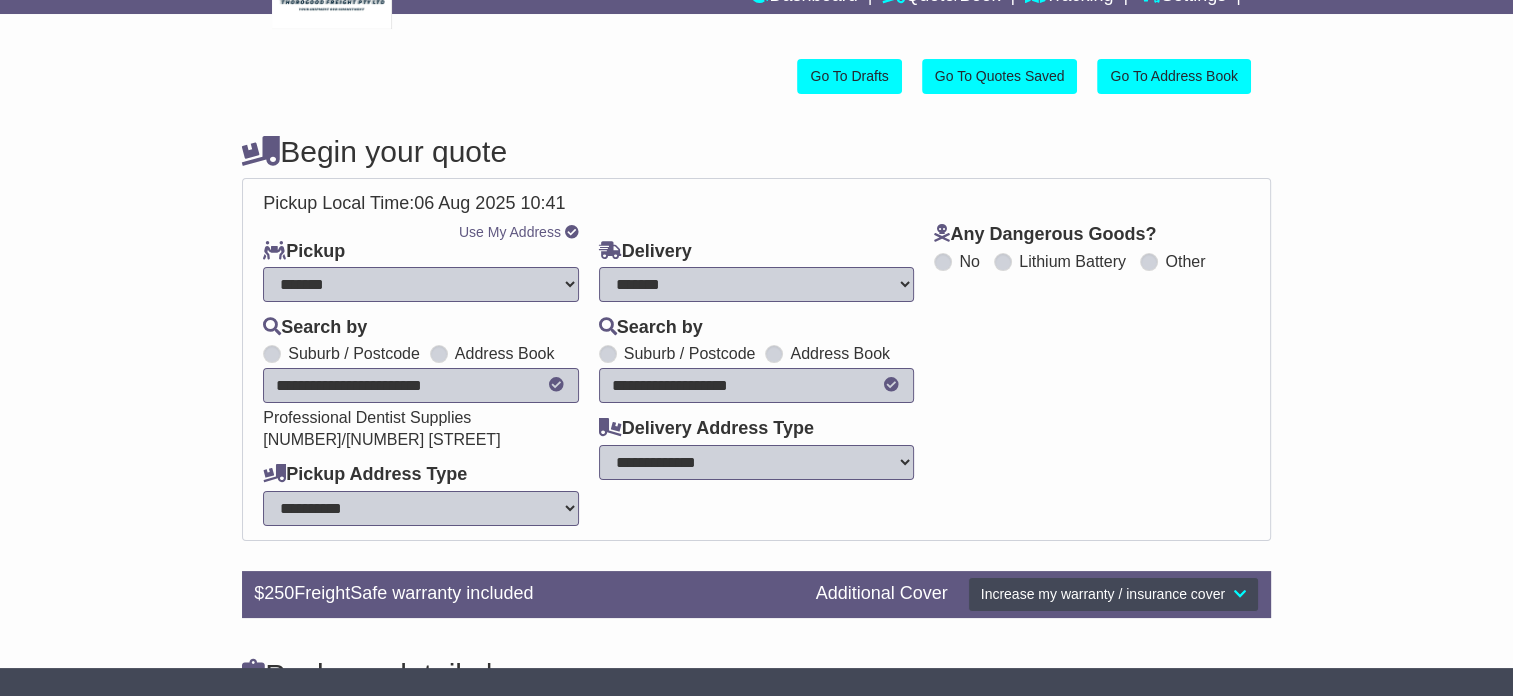click on "**********" at bounding box center (757, 462) 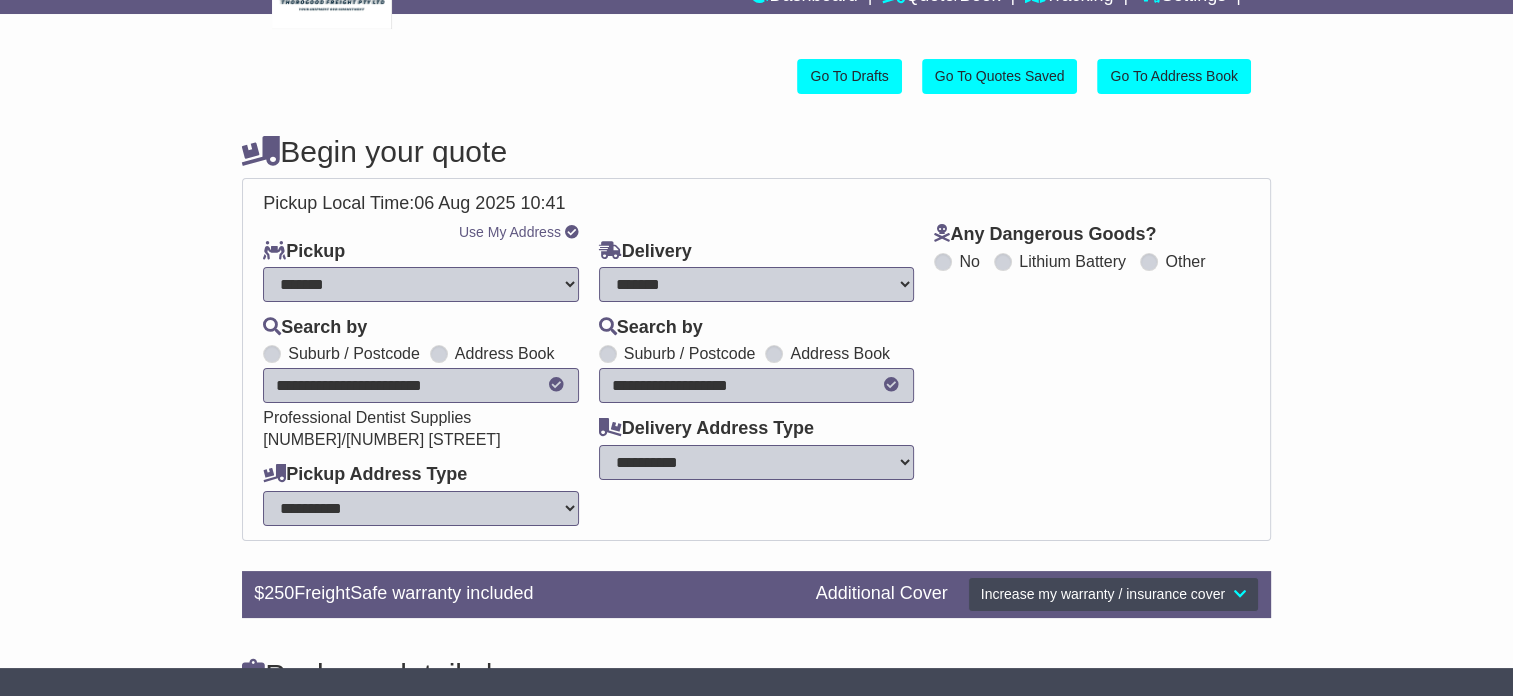 click on "**********" at bounding box center [757, 462] 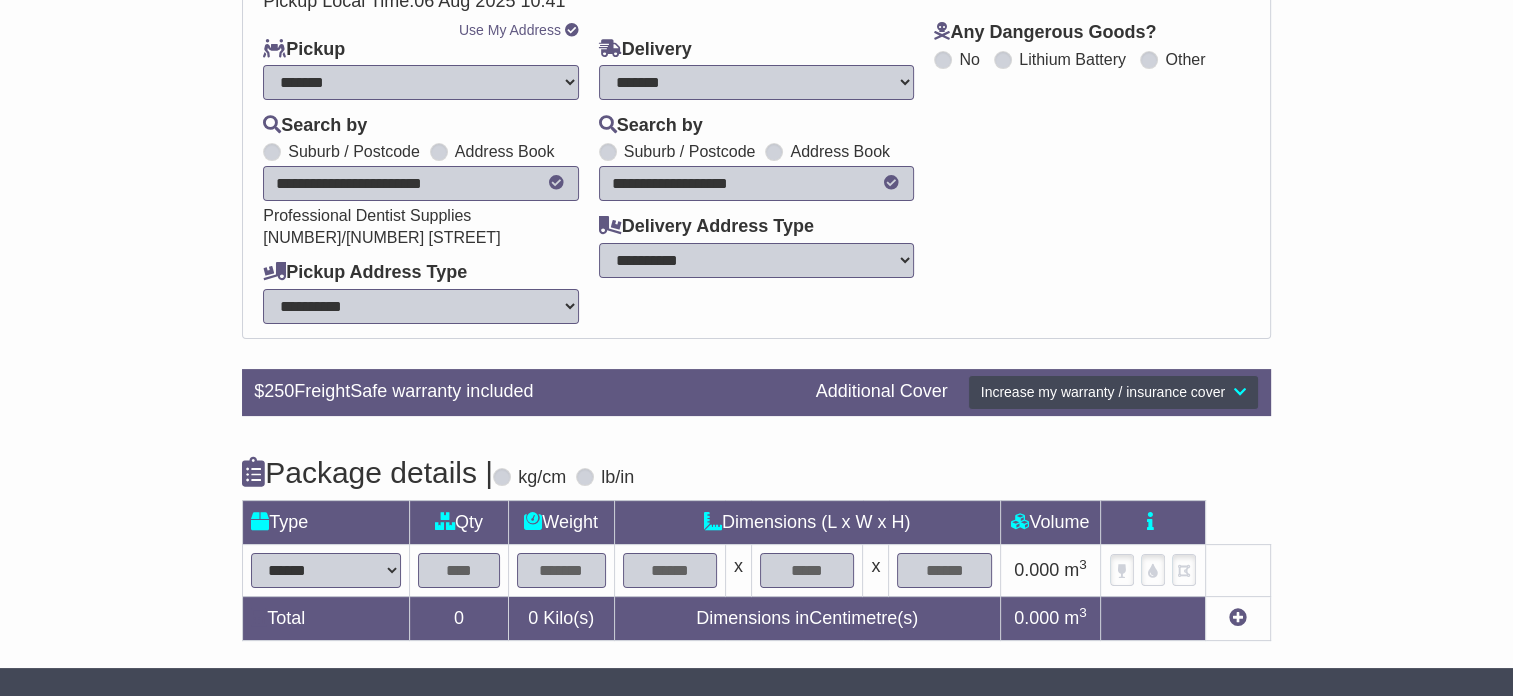 scroll, scrollTop: 360, scrollLeft: 0, axis: vertical 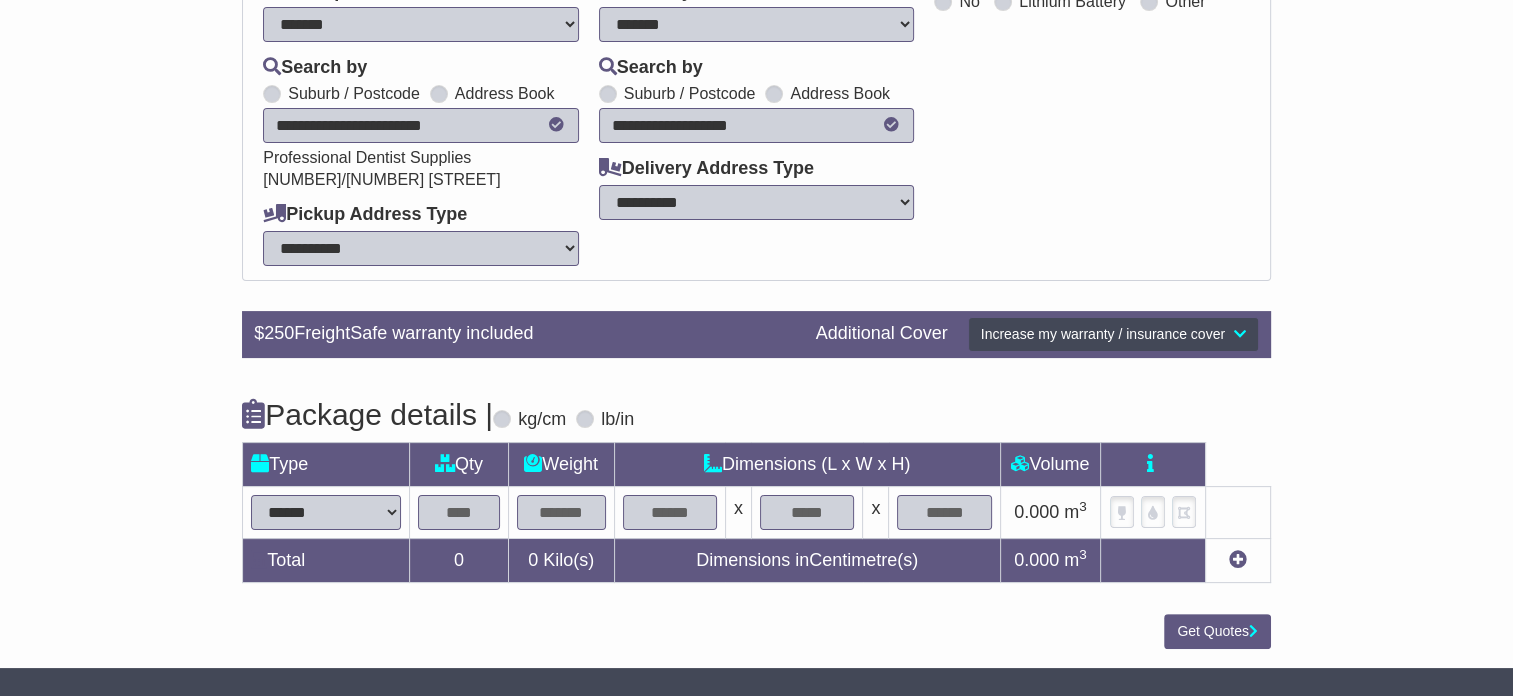 click on "****** ****** *** ******** ***** **** **** ****** *** *******" at bounding box center [326, 512] 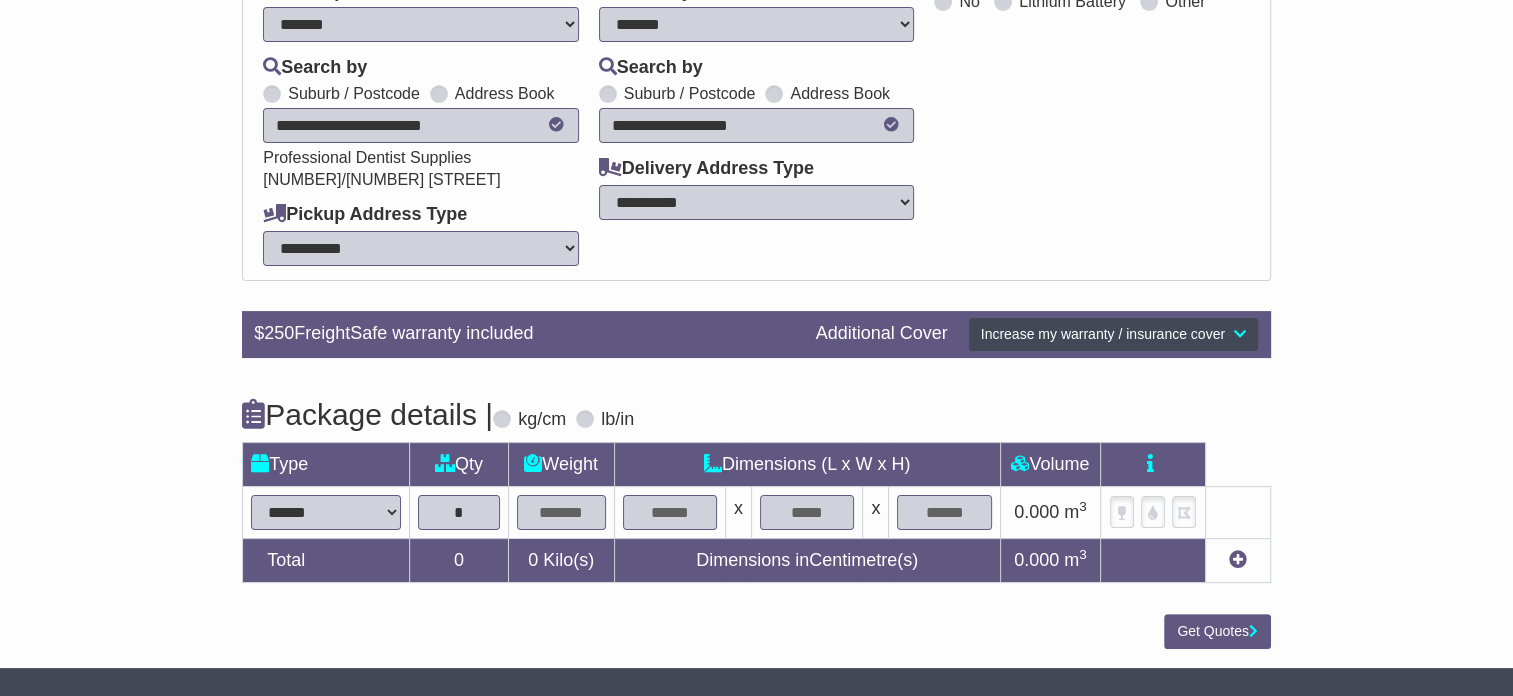 type on "*" 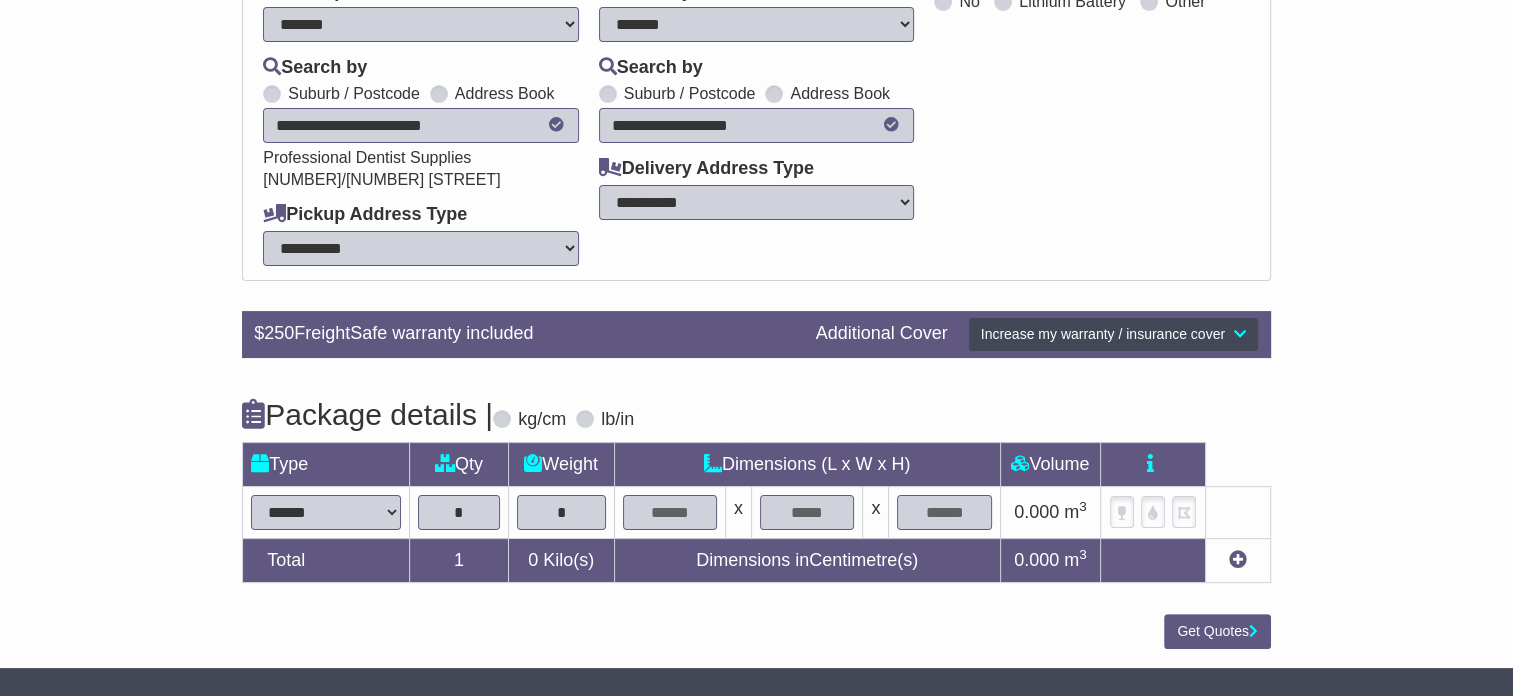 type on "*" 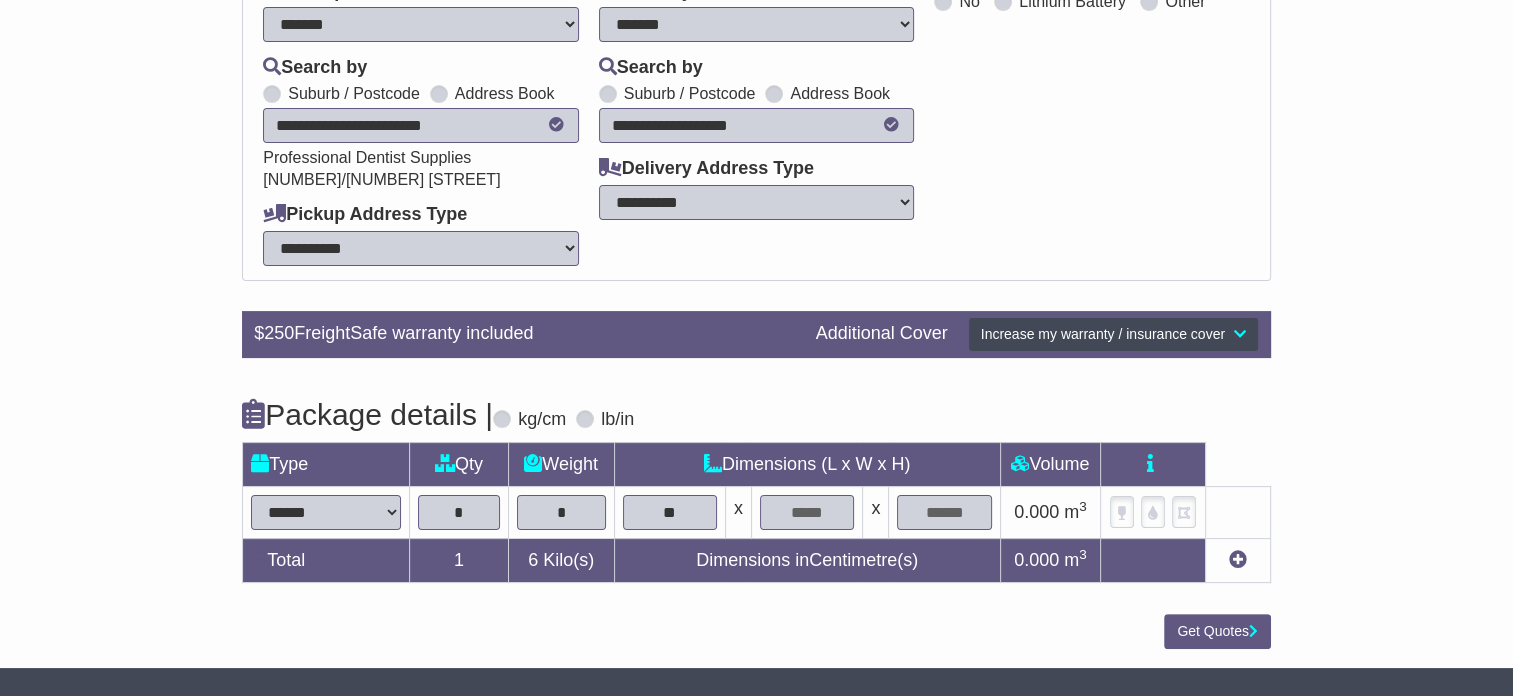 type on "**" 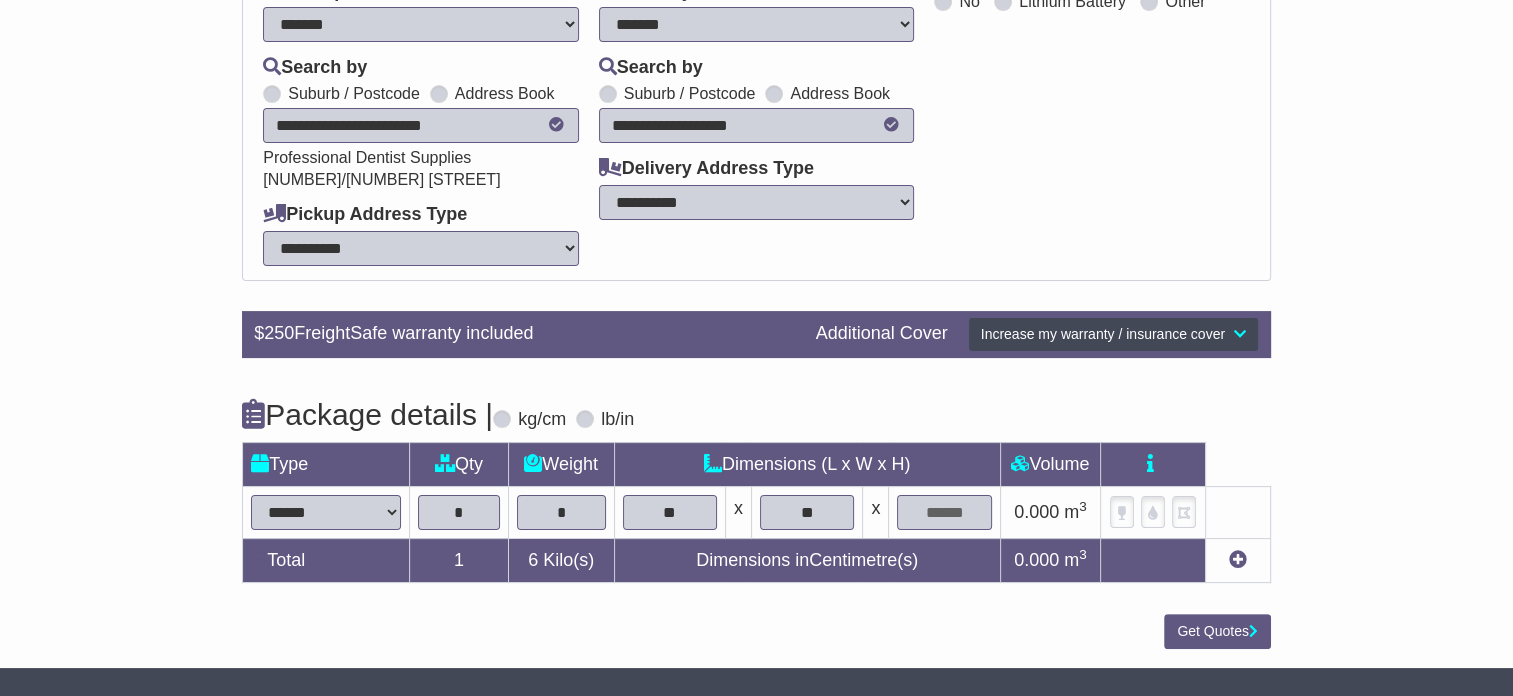 type on "**" 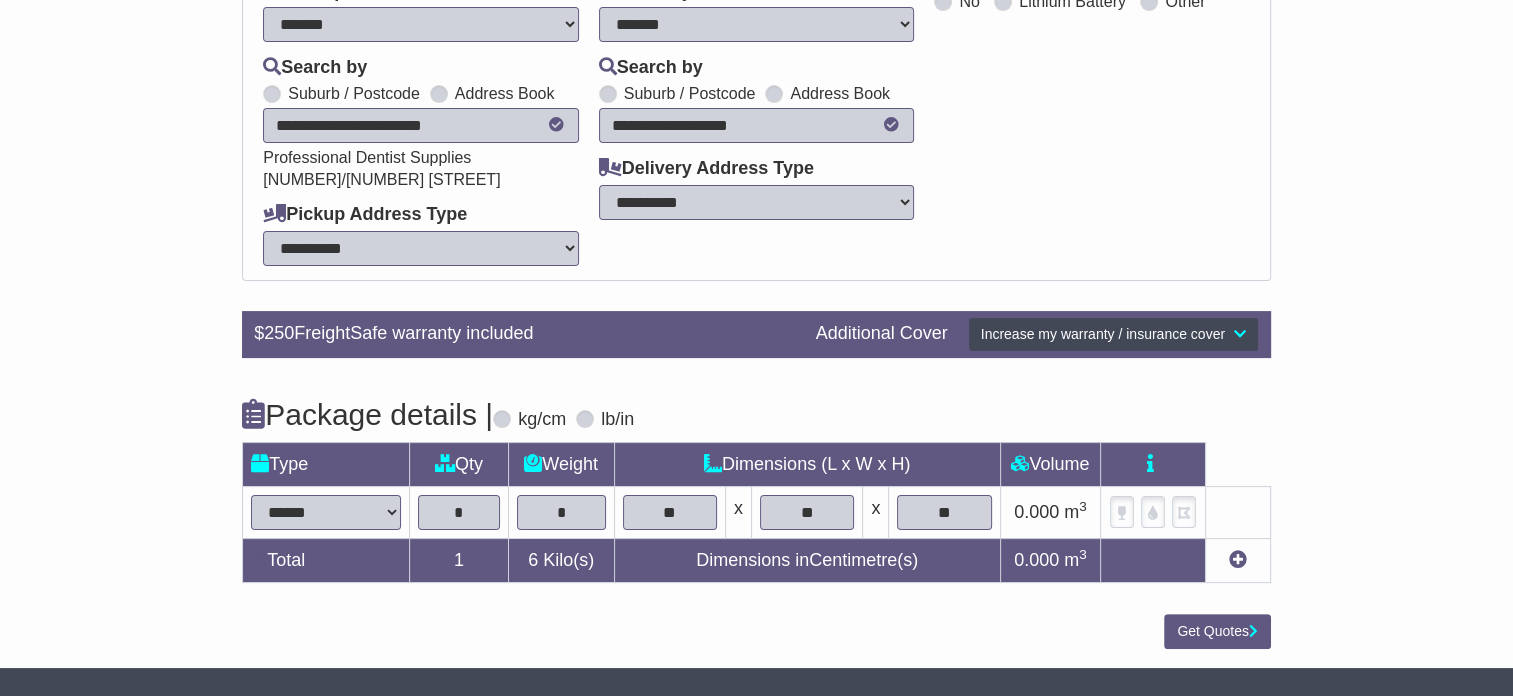 type on "**" 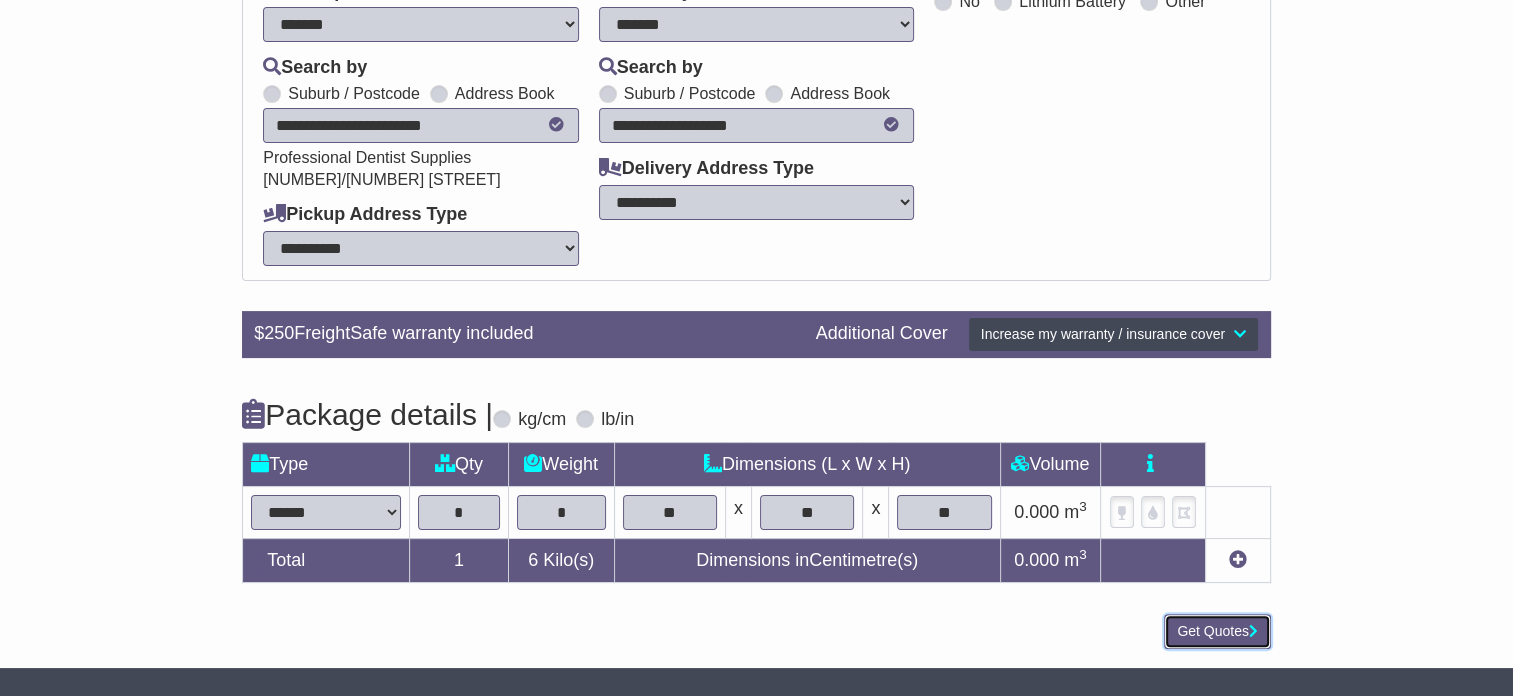 type 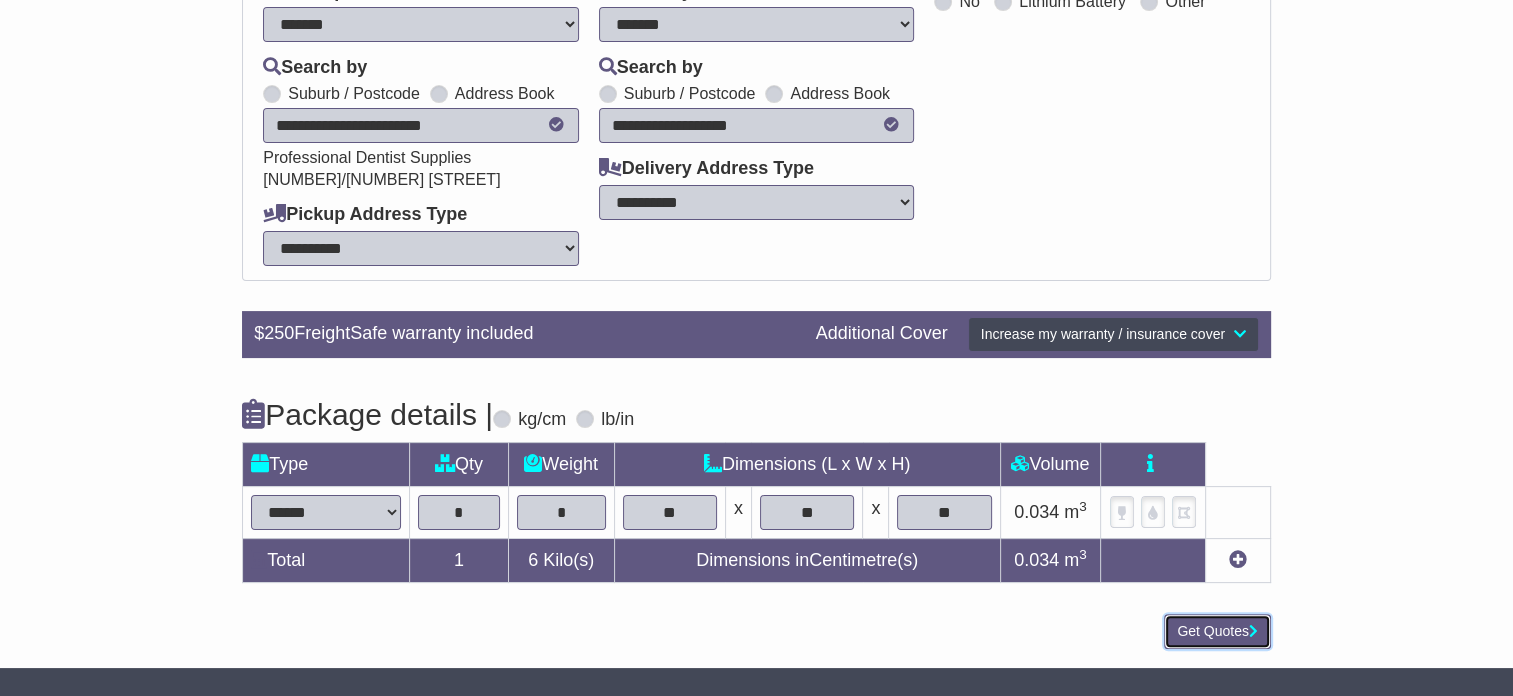 click on "Get Quotes" at bounding box center (1217, 631) 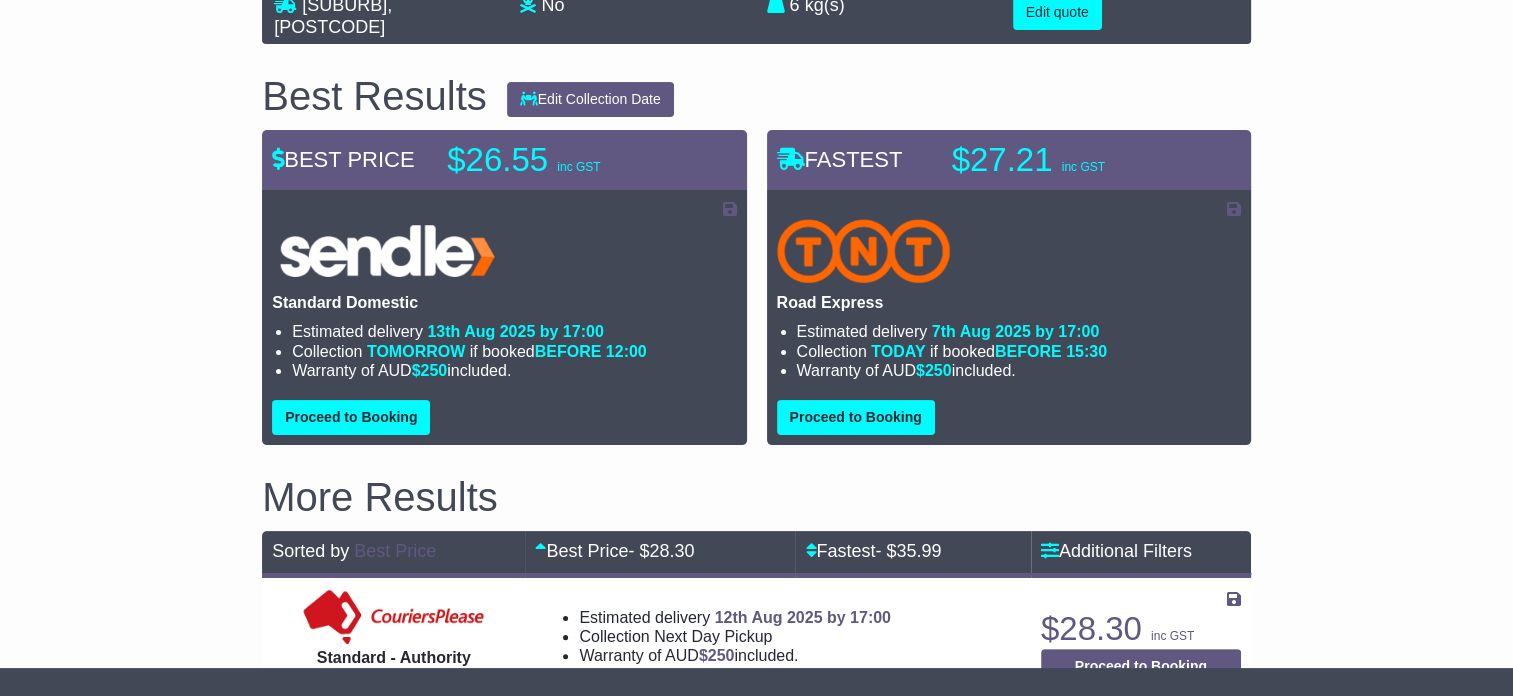 scroll, scrollTop: 300, scrollLeft: 0, axis: vertical 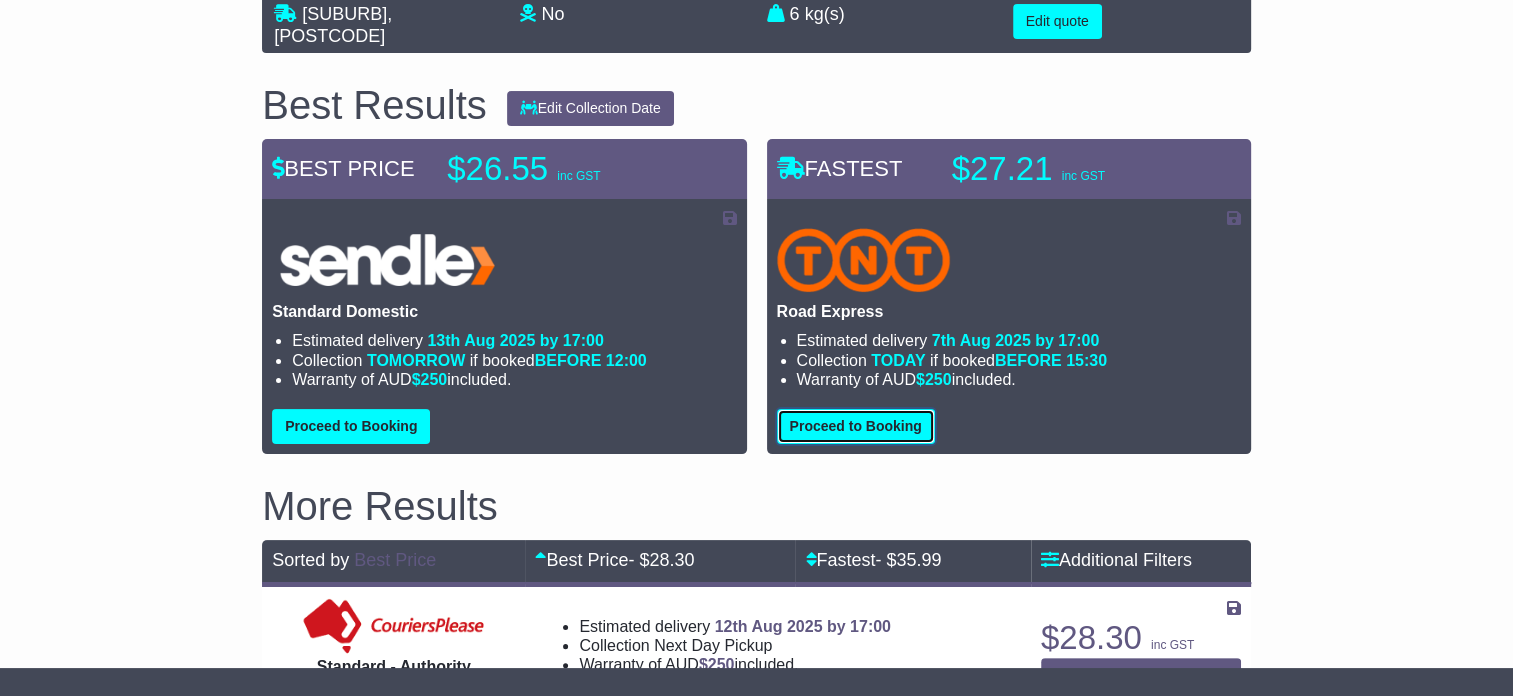 click on "Proceed to Booking" at bounding box center [856, 426] 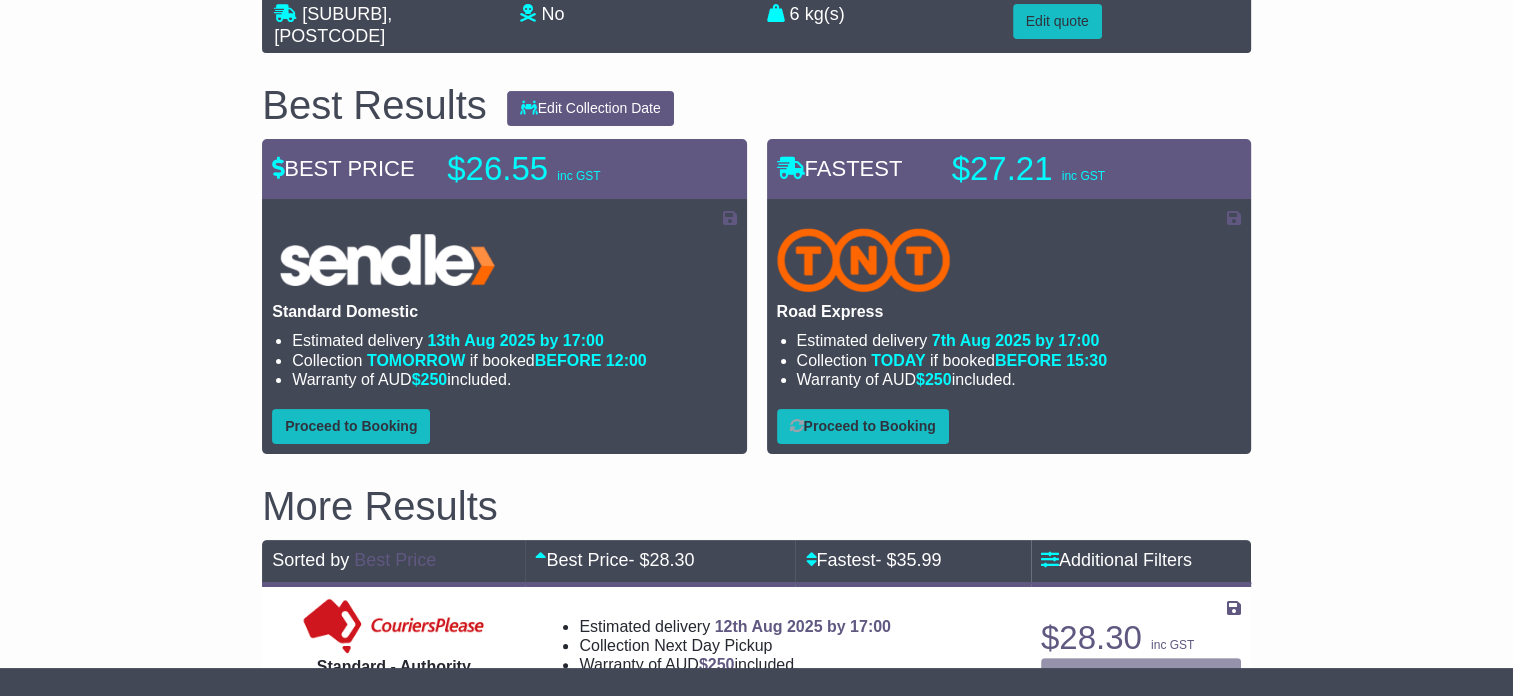 select on "****" 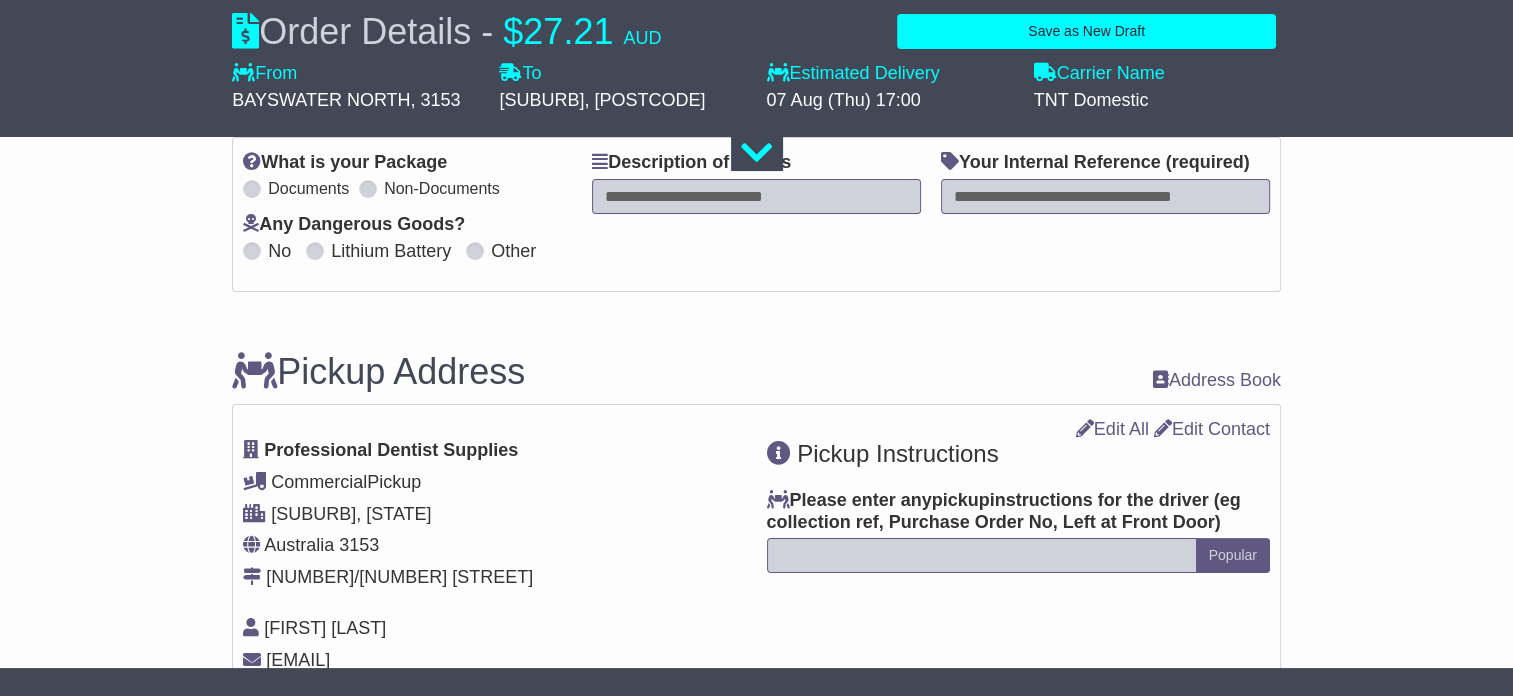 select 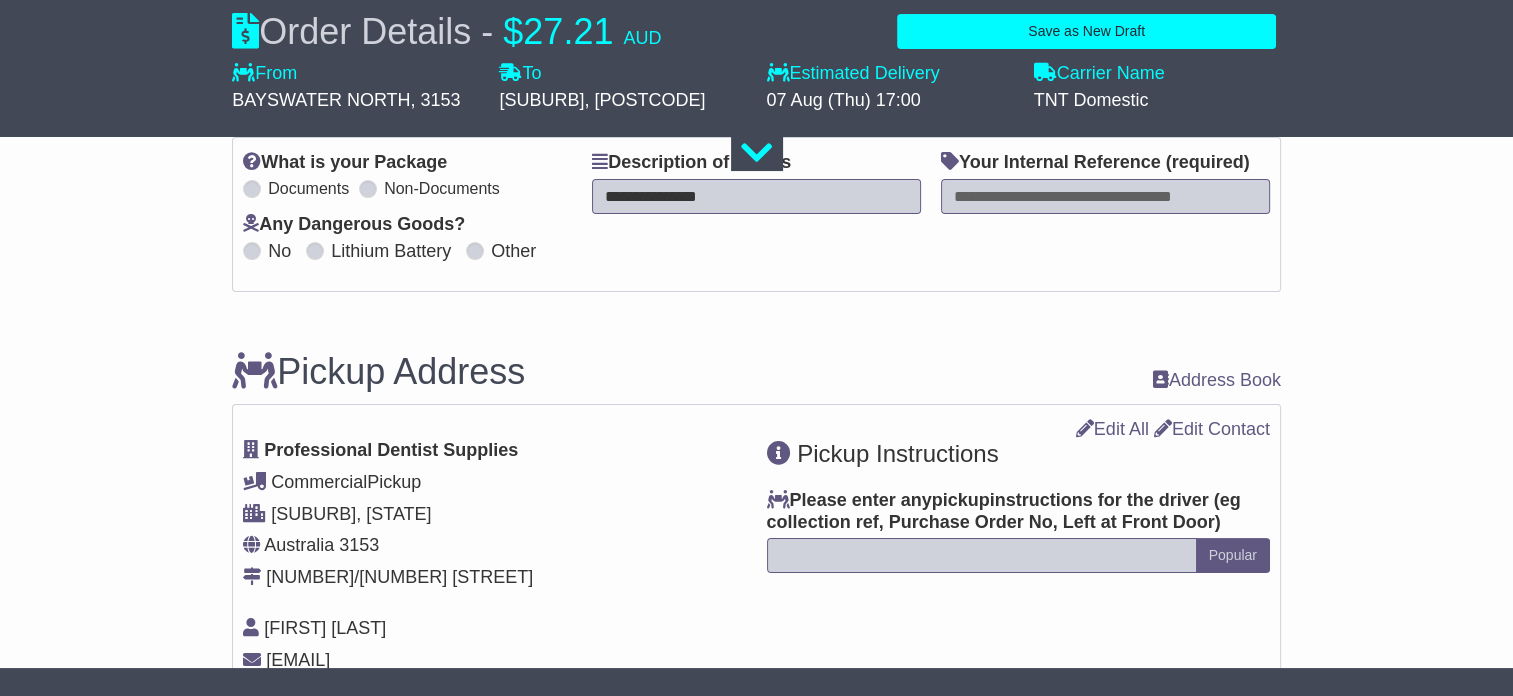 type on "**********" 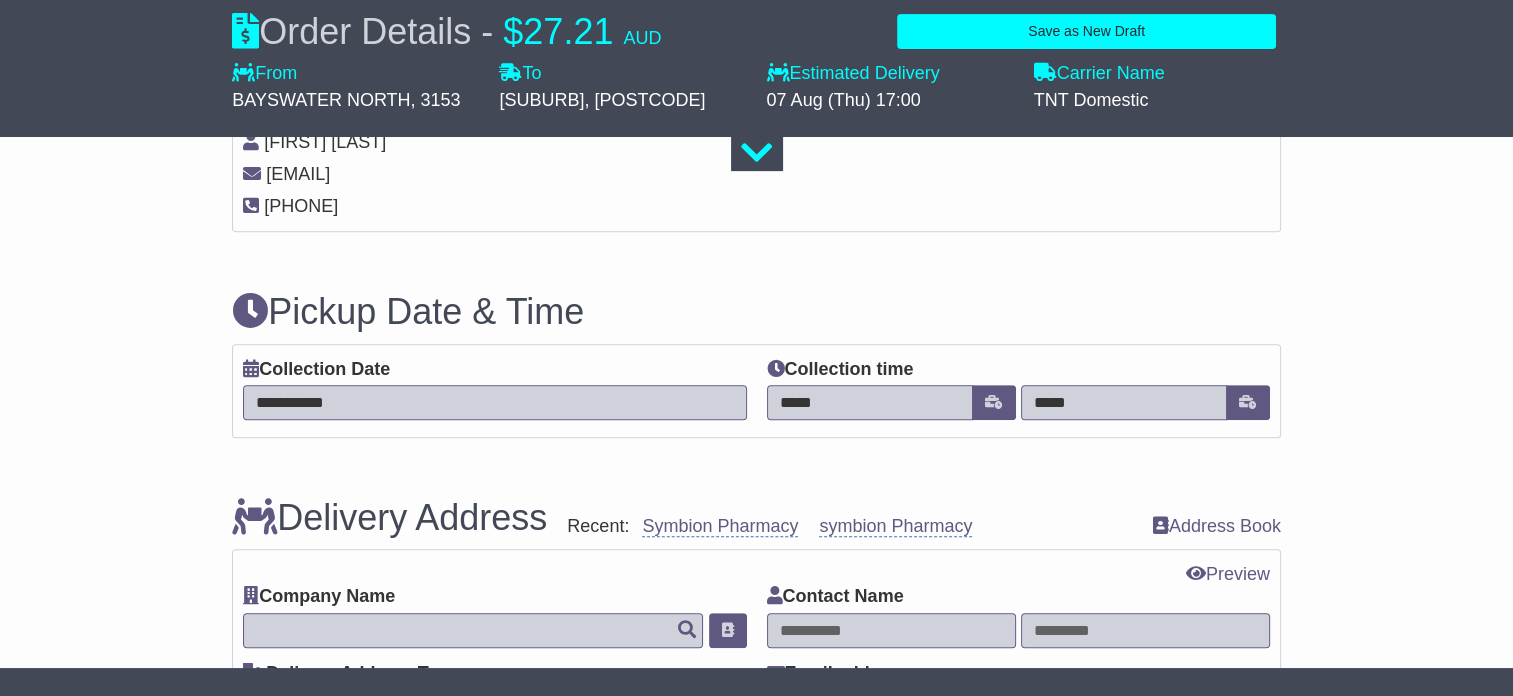 scroll, scrollTop: 800, scrollLeft: 0, axis: vertical 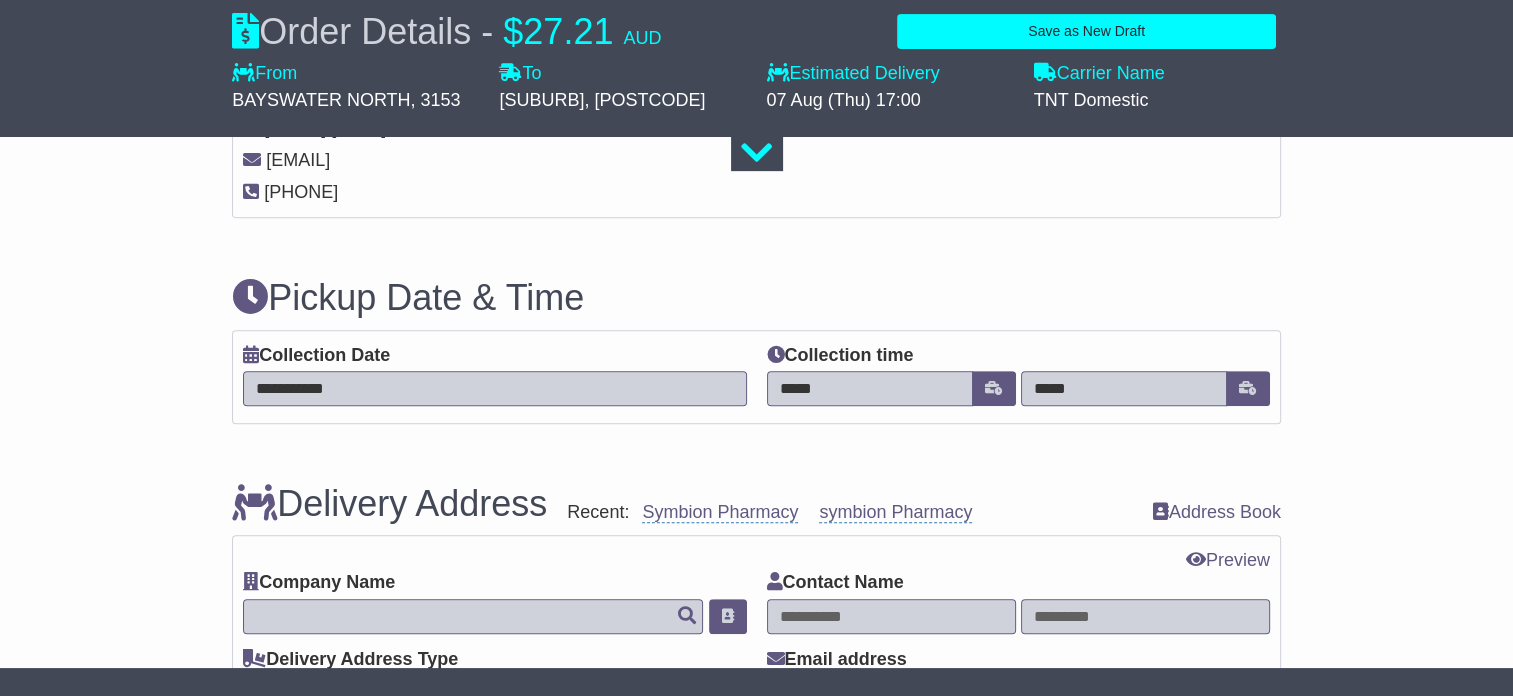 type on "*****" 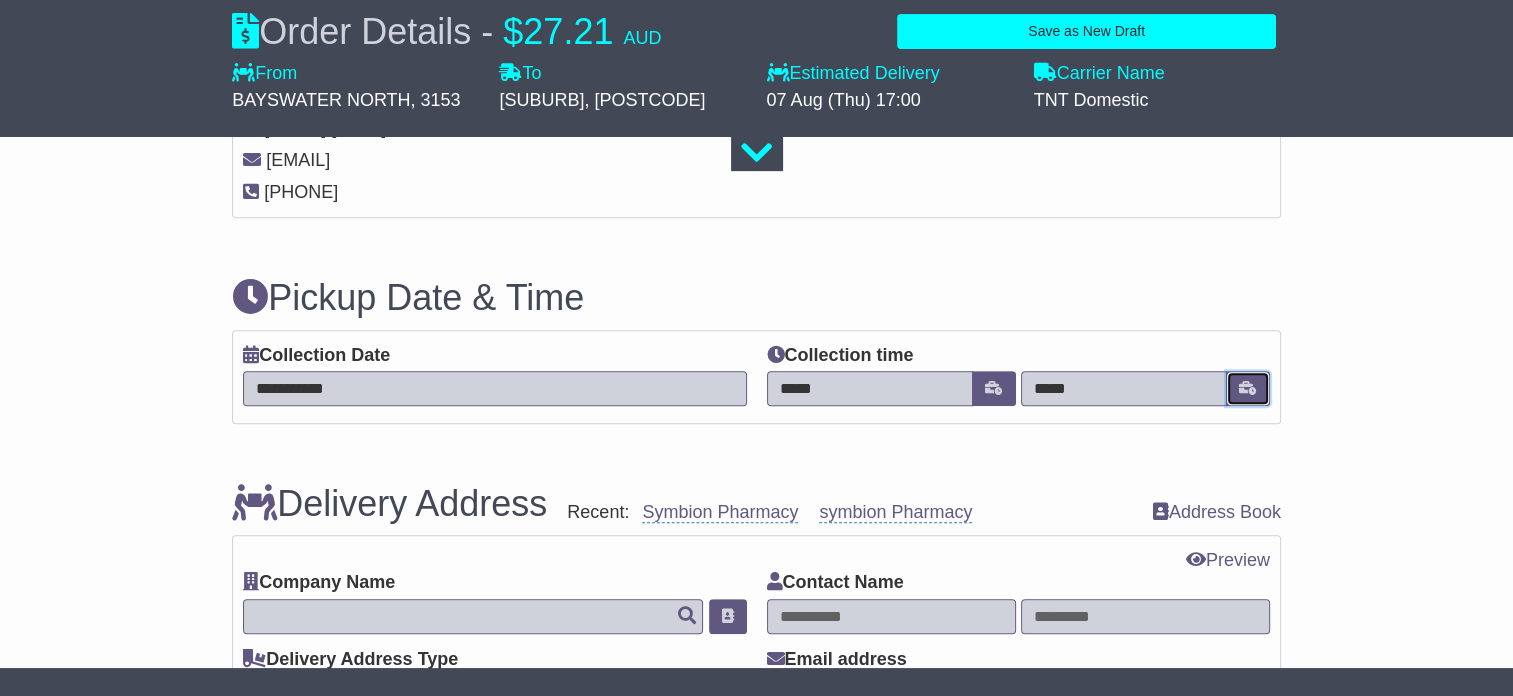 click at bounding box center (1248, 388) 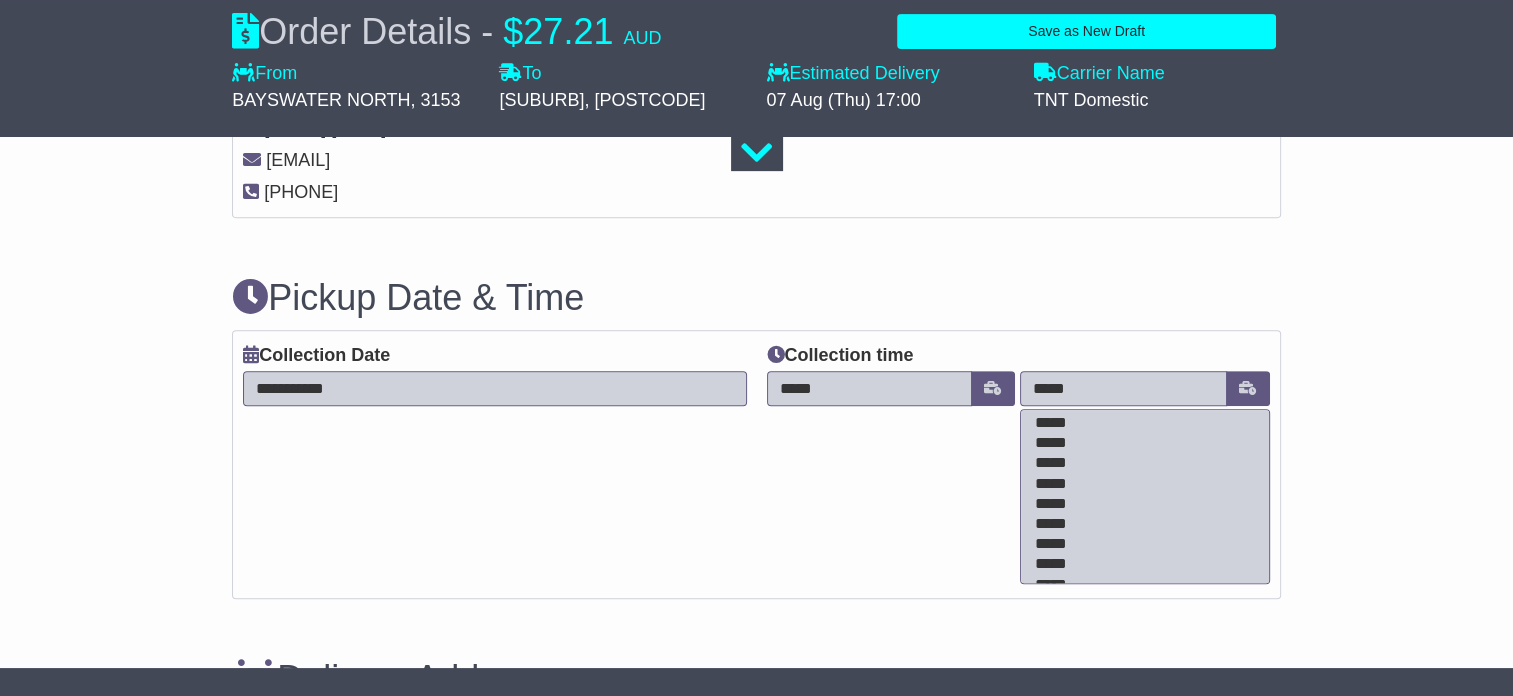 scroll, scrollTop: 300, scrollLeft: 0, axis: vertical 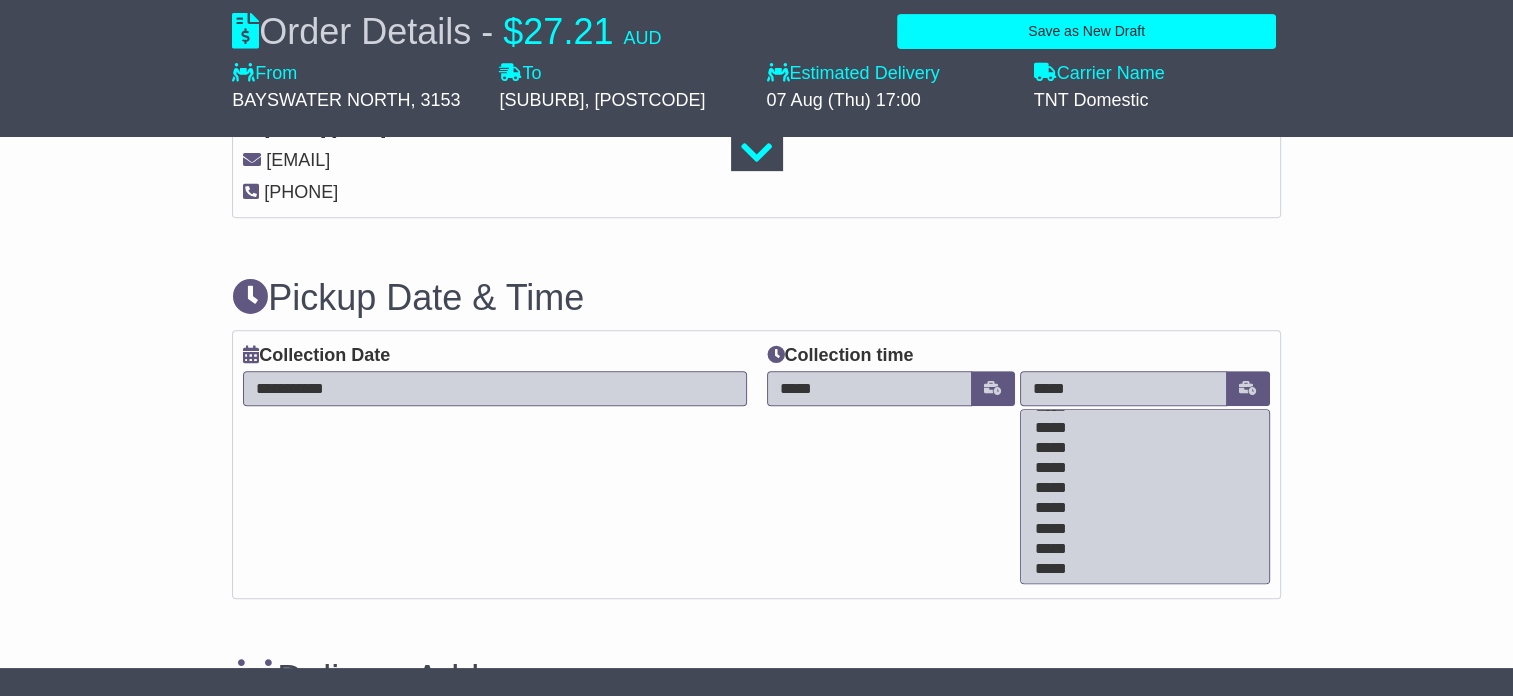 click on "*****" at bounding box center [1140, 429] 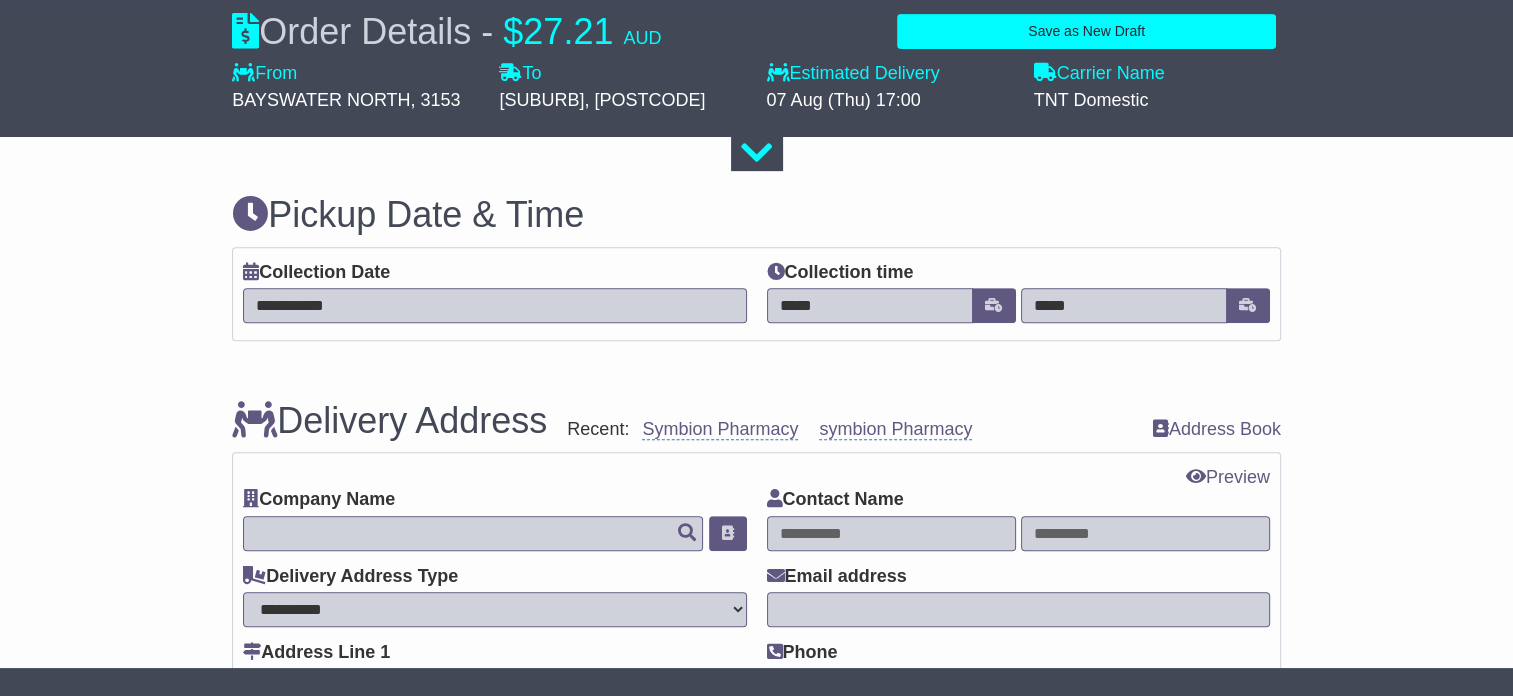 scroll, scrollTop: 1000, scrollLeft: 0, axis: vertical 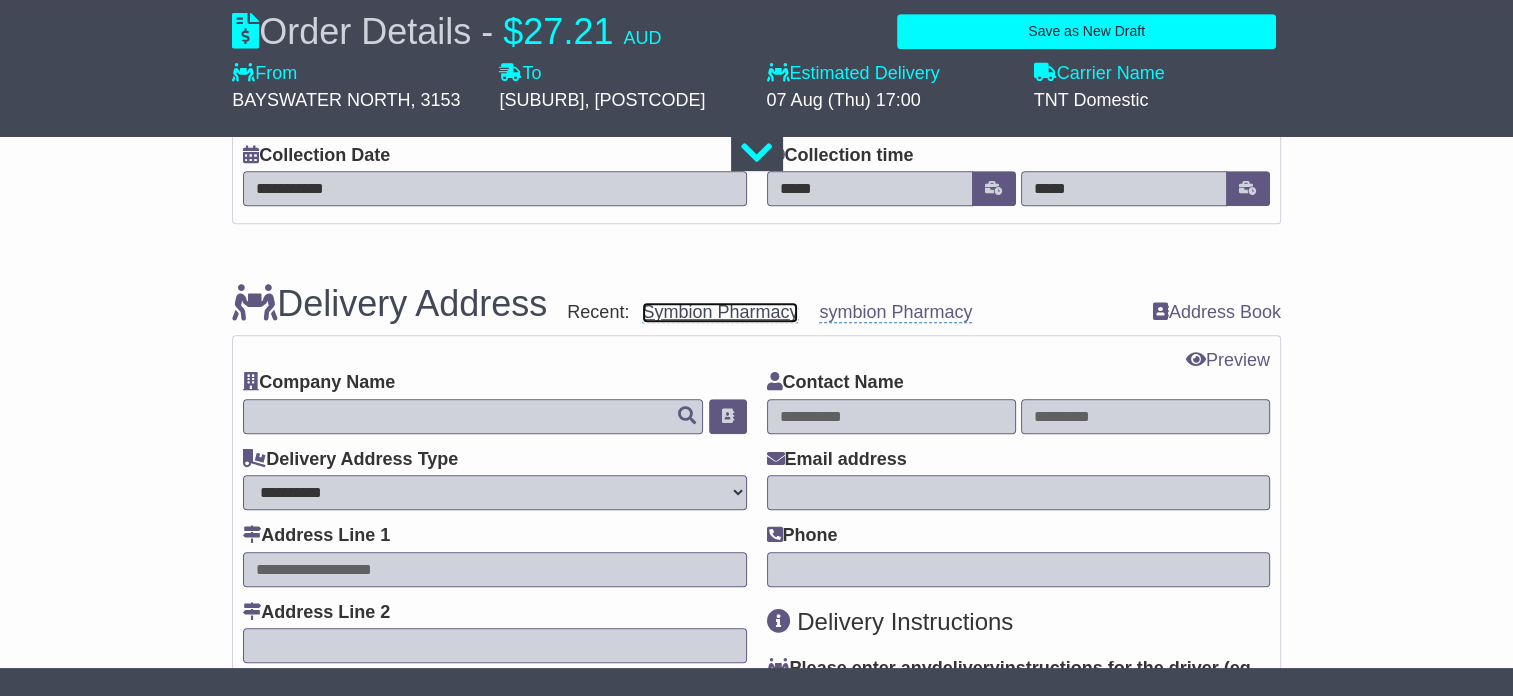 click on "Symbion Pharmacy" at bounding box center [720, 312] 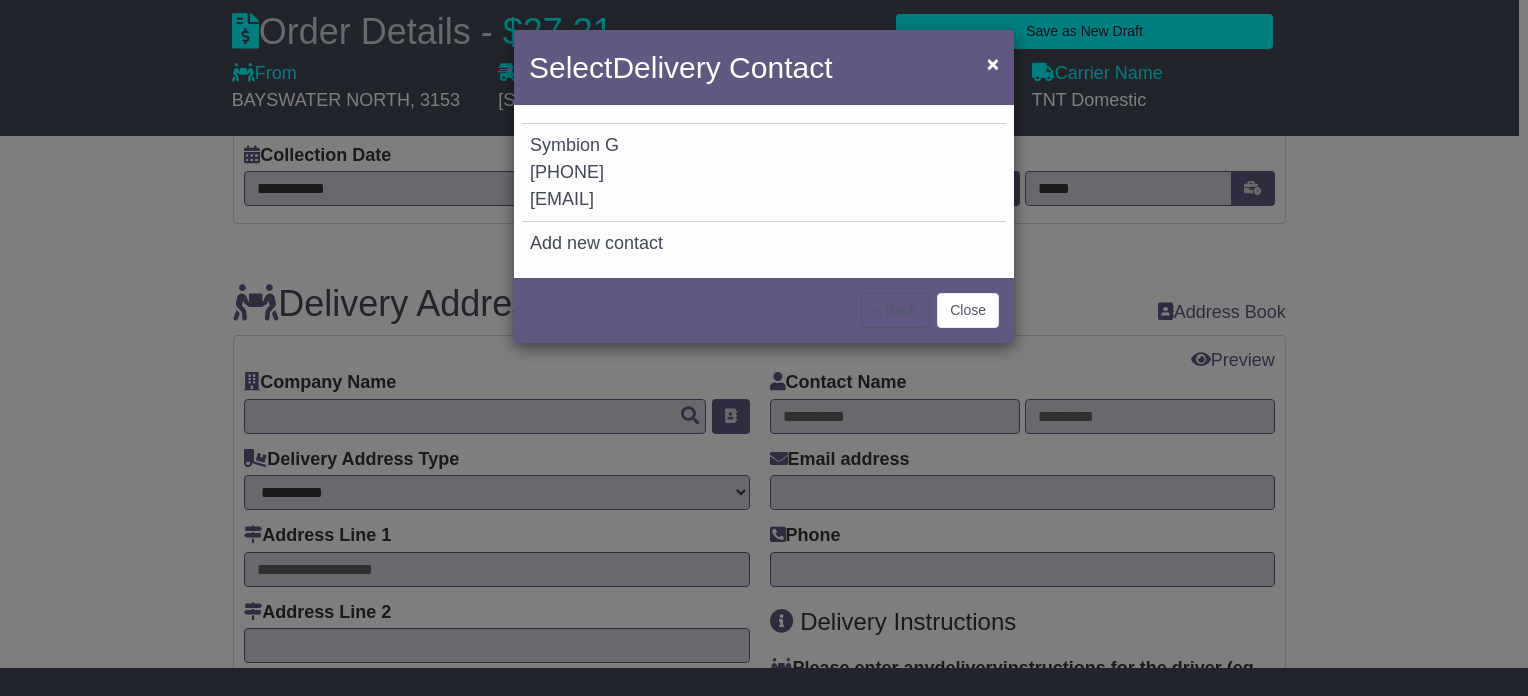 click on "Symbion   G
0397616615
sales@profdent.com.au" at bounding box center (764, 173) 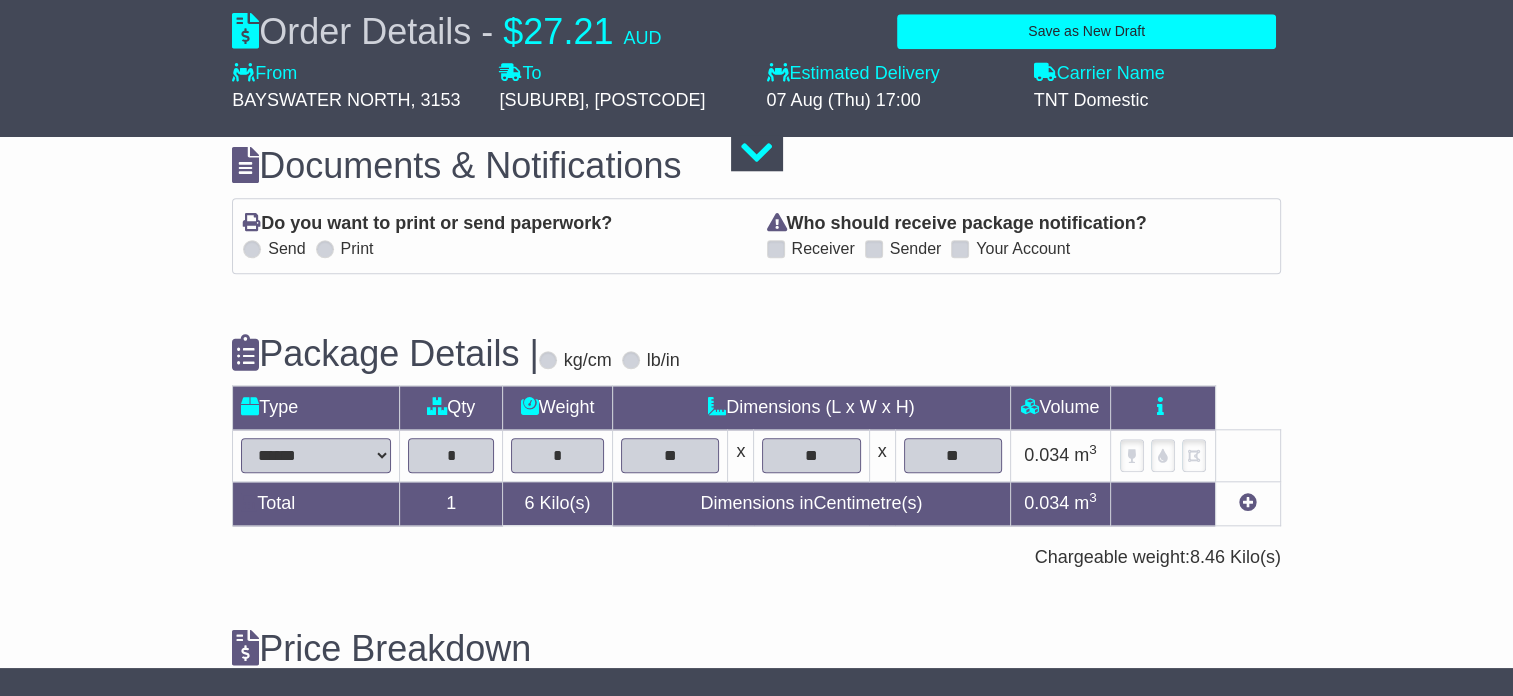 scroll, scrollTop: 2196, scrollLeft: 0, axis: vertical 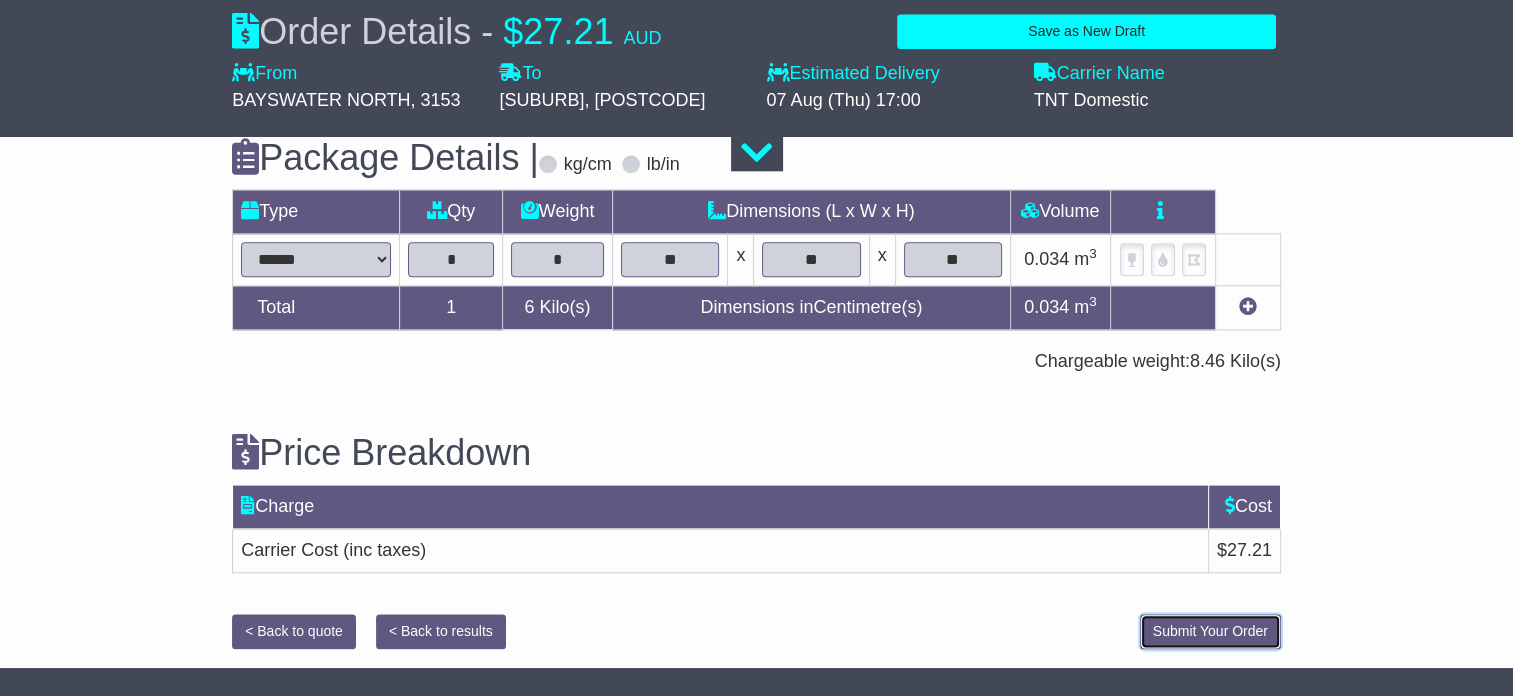 click on "Submit Your Order" at bounding box center [1210, 631] 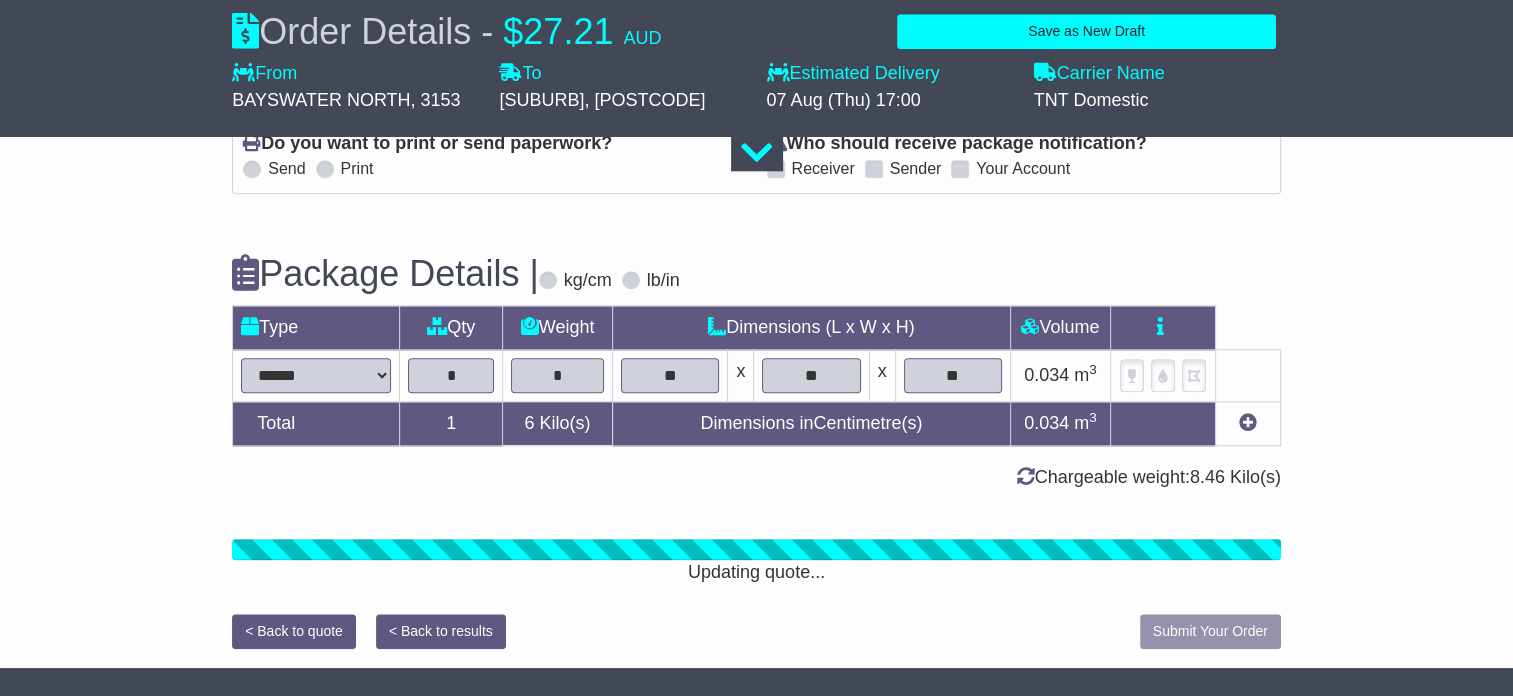 scroll, scrollTop: 2196, scrollLeft: 0, axis: vertical 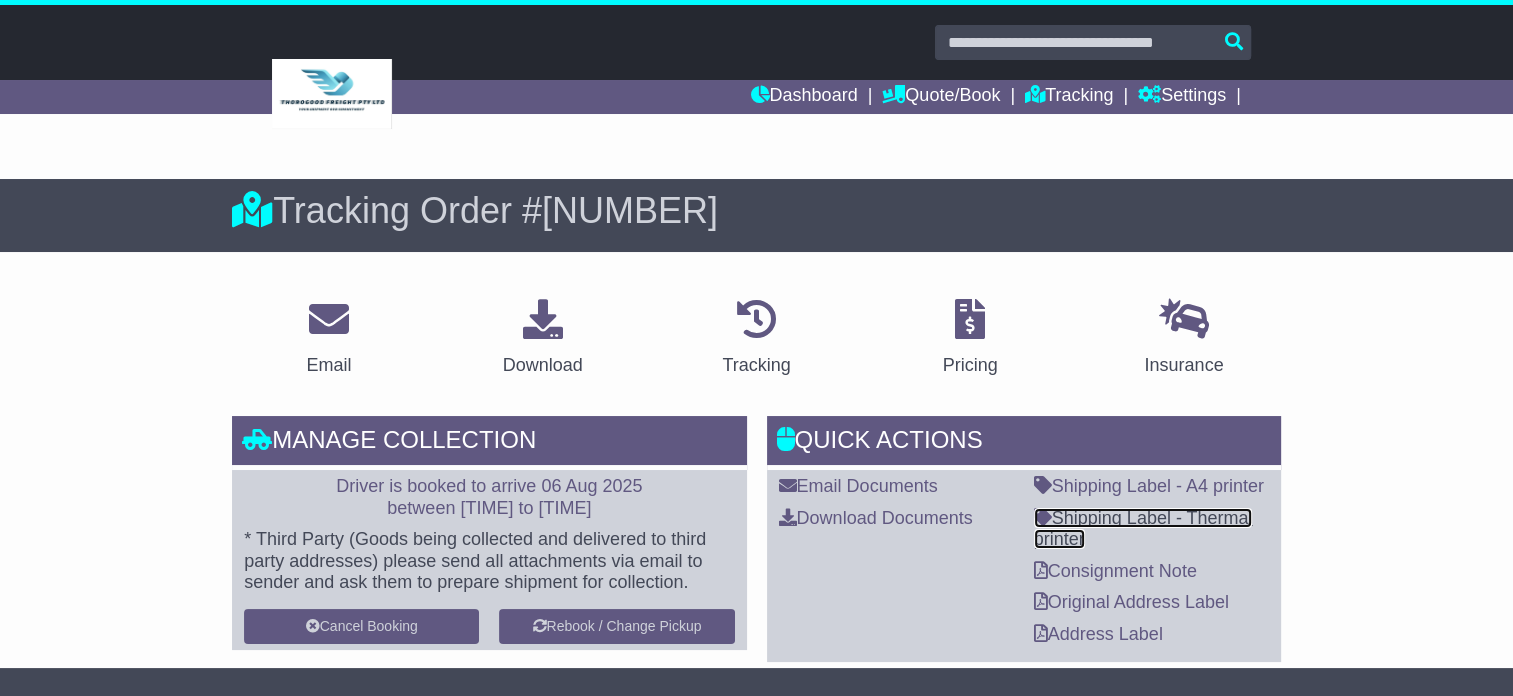 click on "Shipping Label - Thermal printer" at bounding box center [1143, 529] 